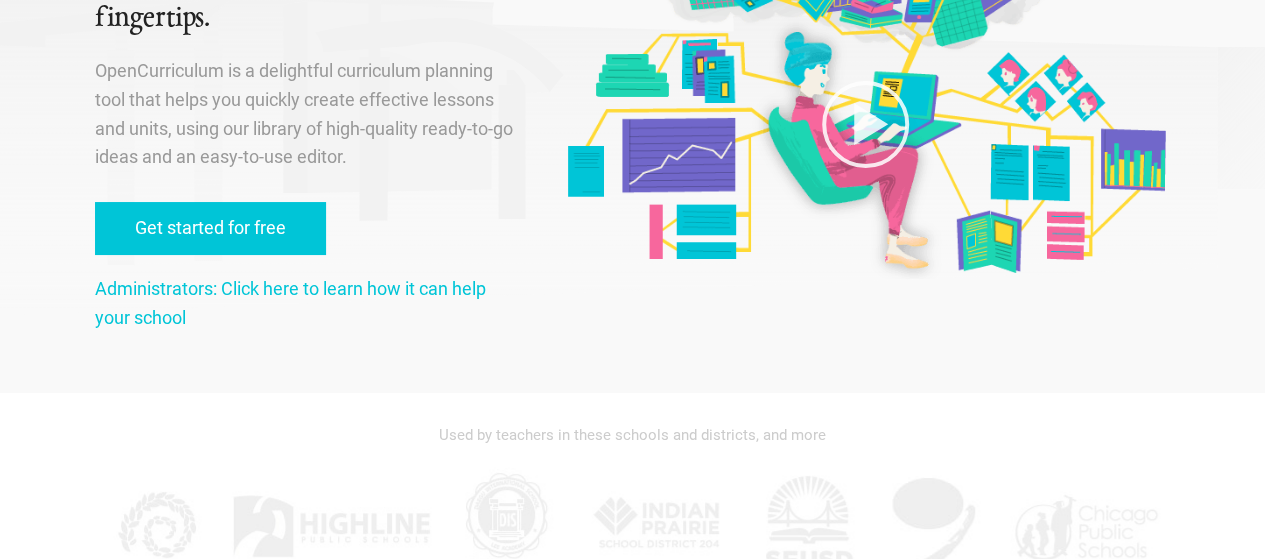 scroll, scrollTop: 232, scrollLeft: 0, axis: vertical 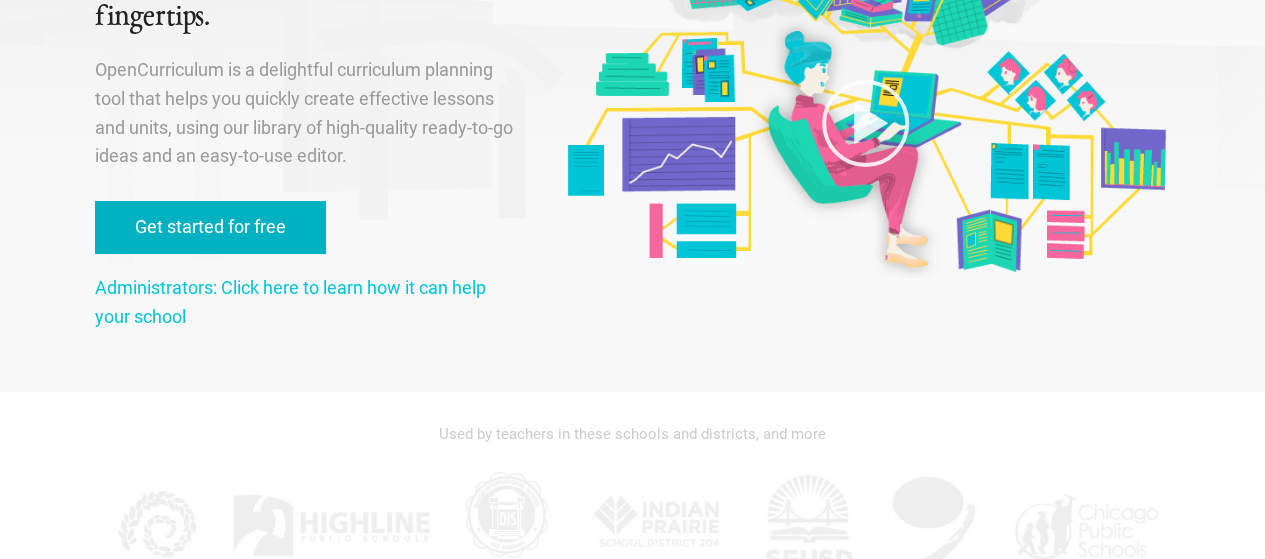 click on "Get started for free" at bounding box center (210, 227) 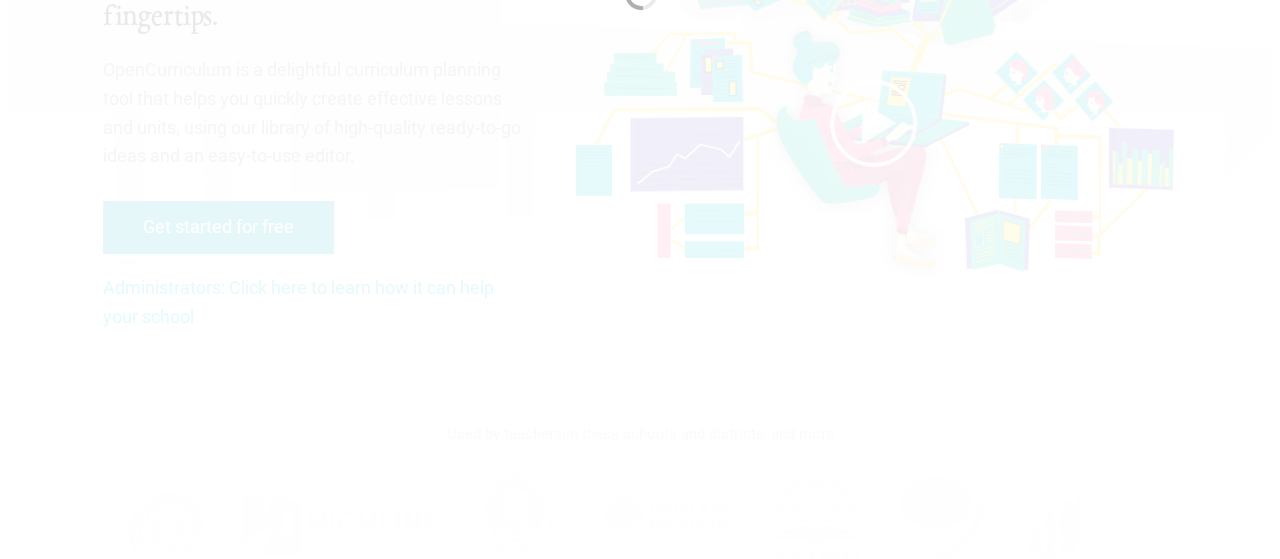 scroll, scrollTop: 0, scrollLeft: 0, axis: both 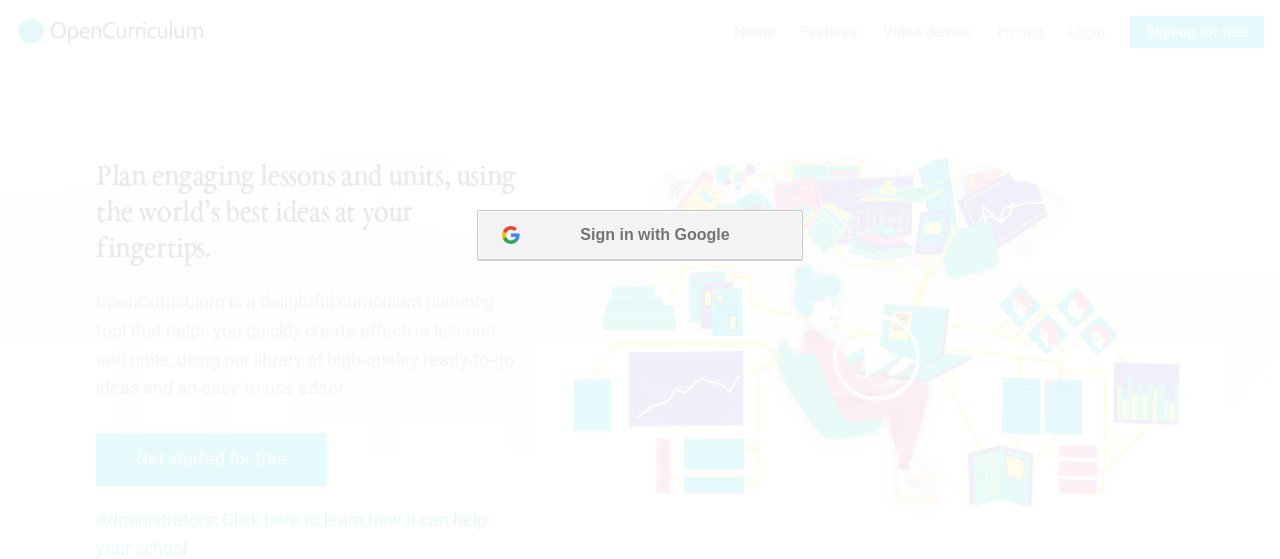 click on "Sign in with Google" at bounding box center [639, 235] 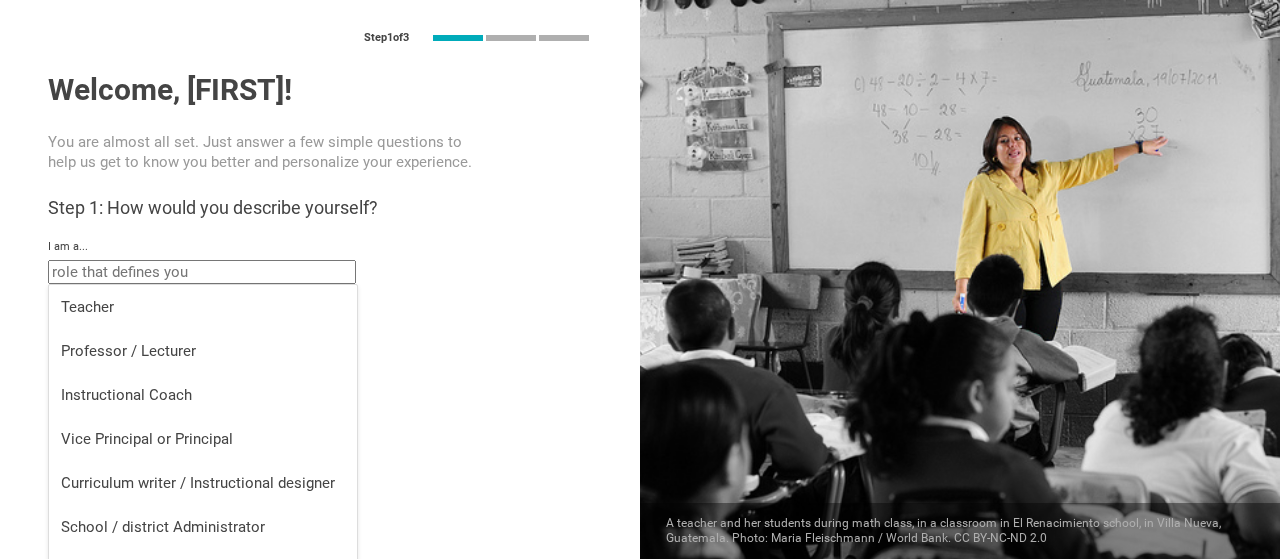 click at bounding box center [202, 272] 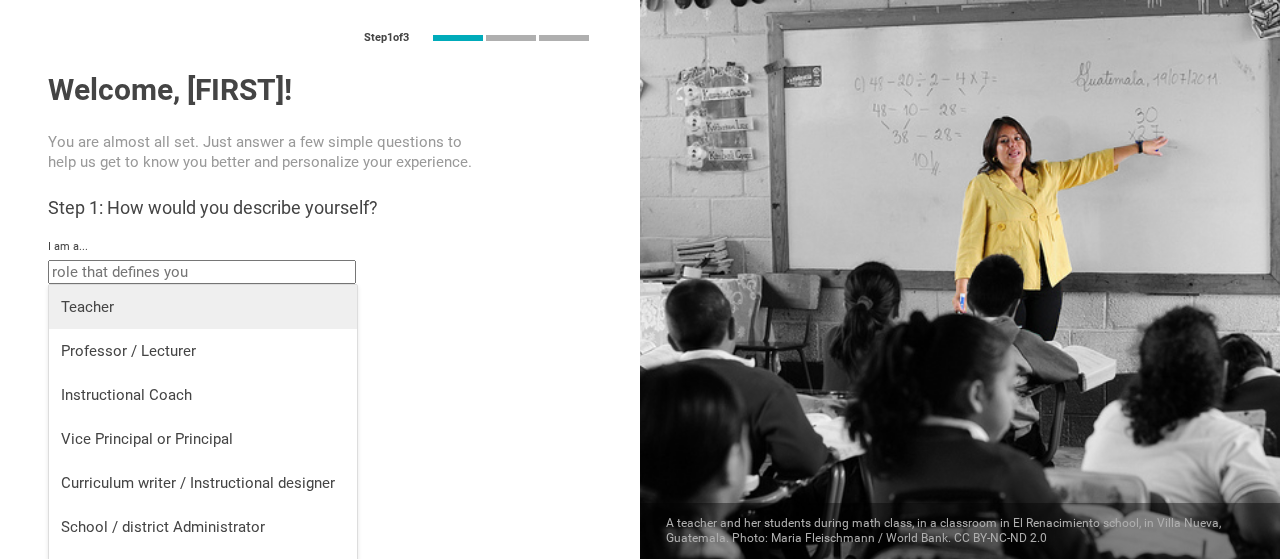 click on "Teacher" at bounding box center (203, 307) 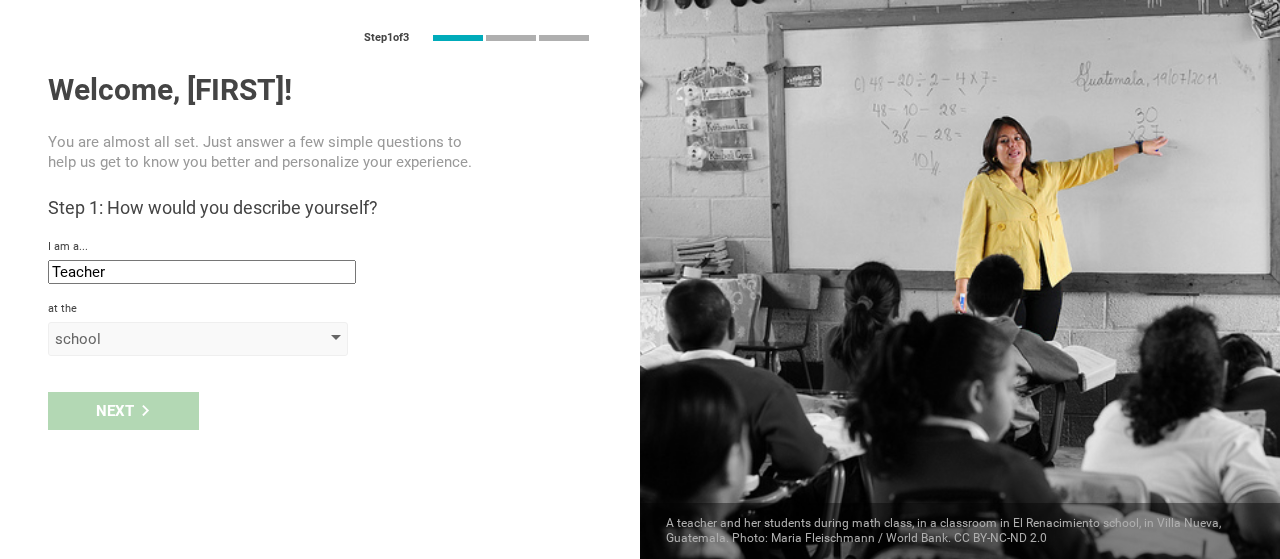 click on "school" at bounding box center [169, 339] 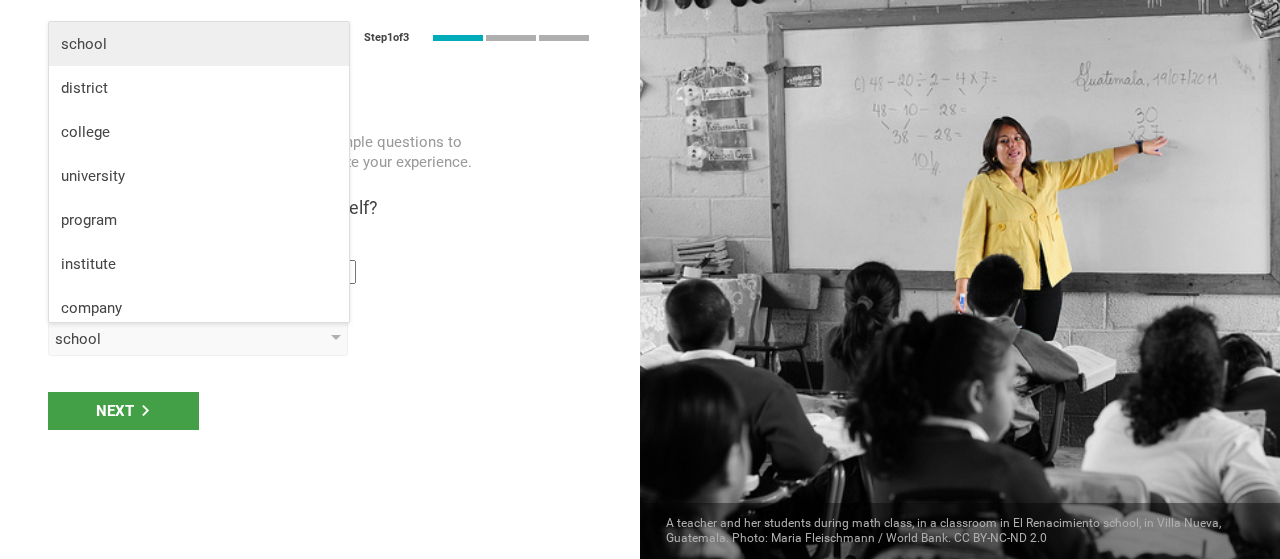 click on "school" at bounding box center (199, 44) 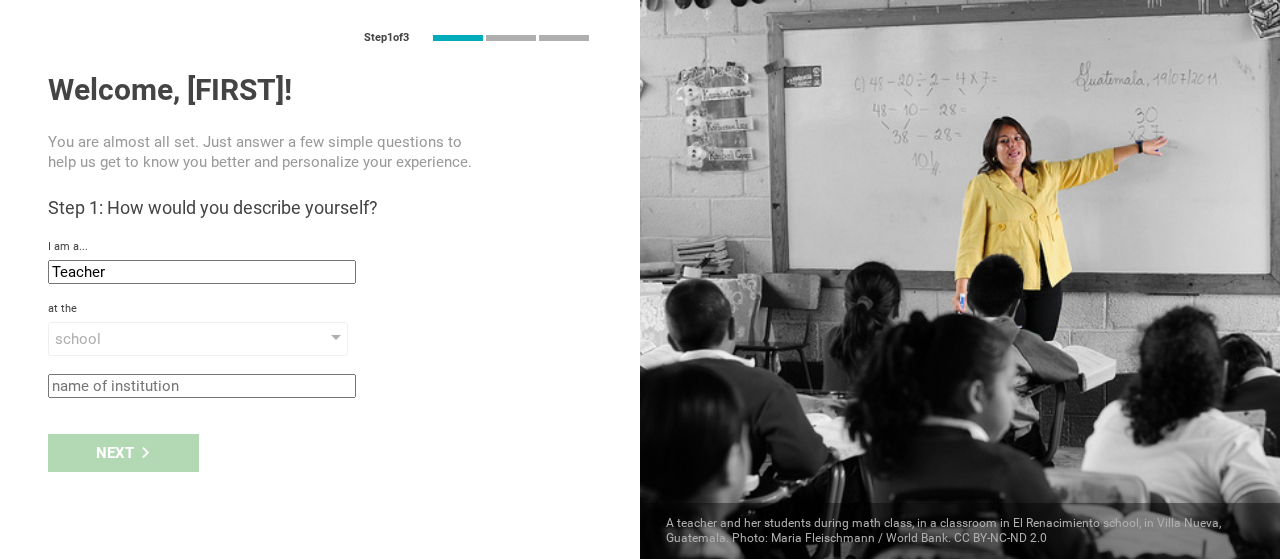 click 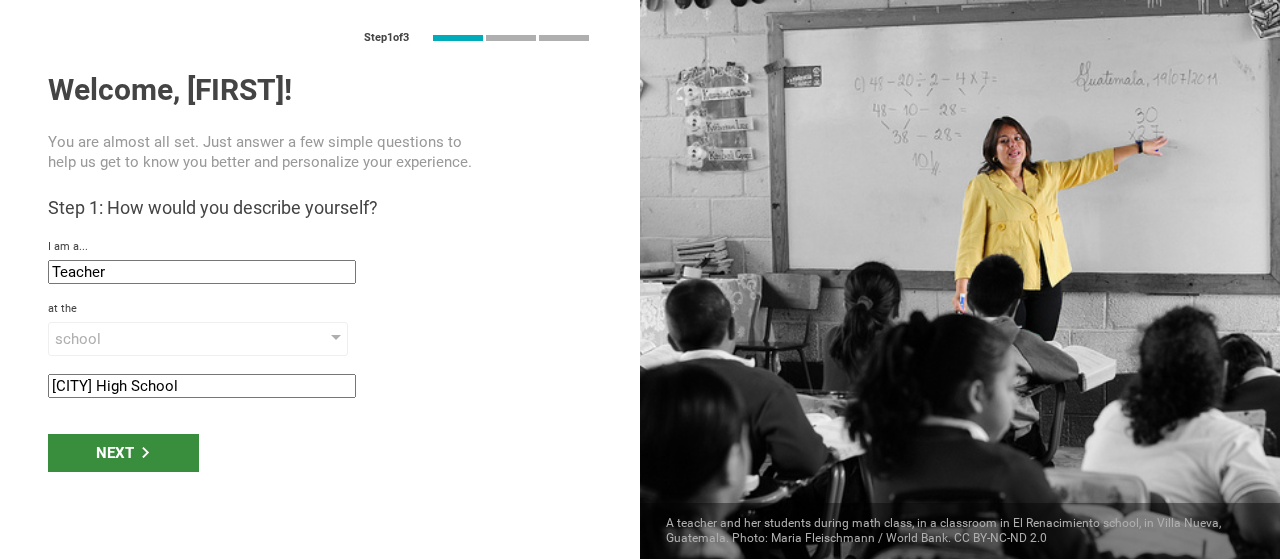 type on "[CITY] High School" 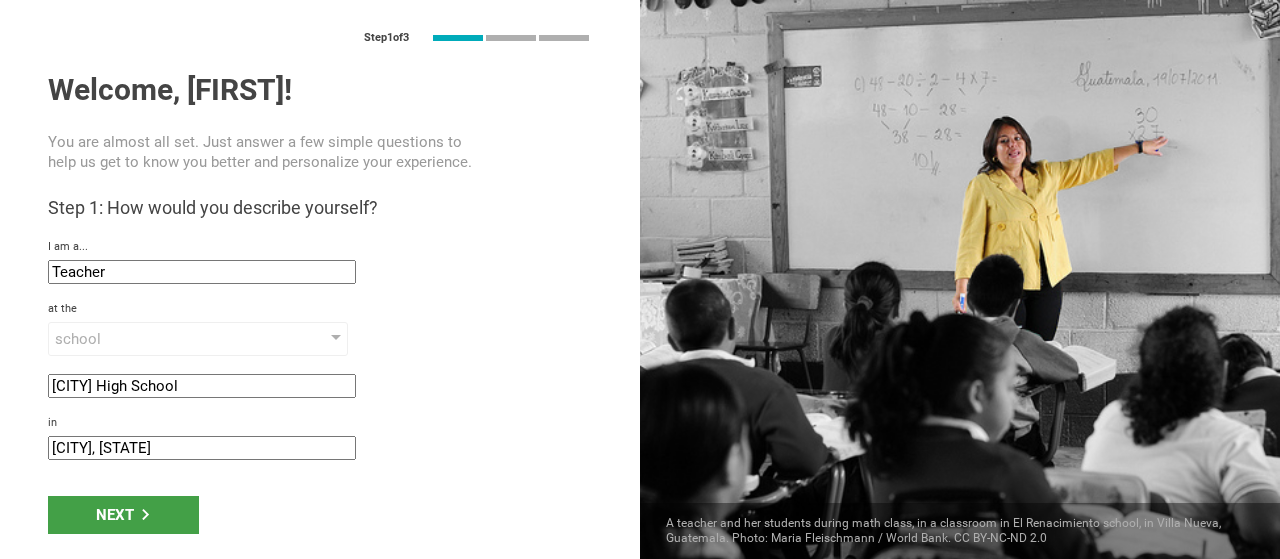 click on "[CITY], [STATE]" 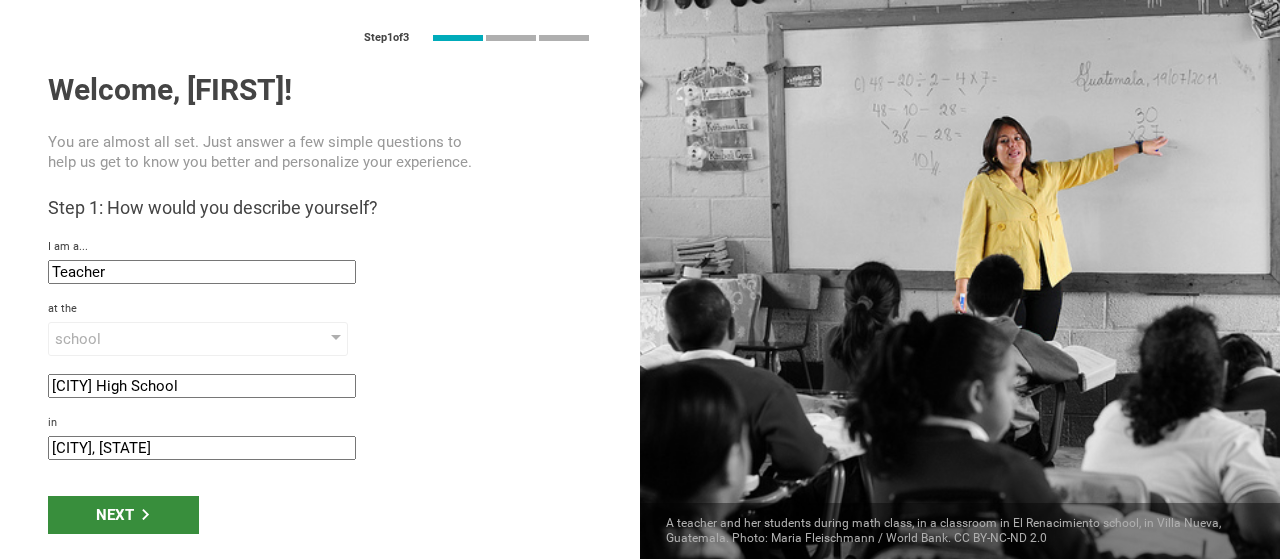 type on "[CITY], [STATE]" 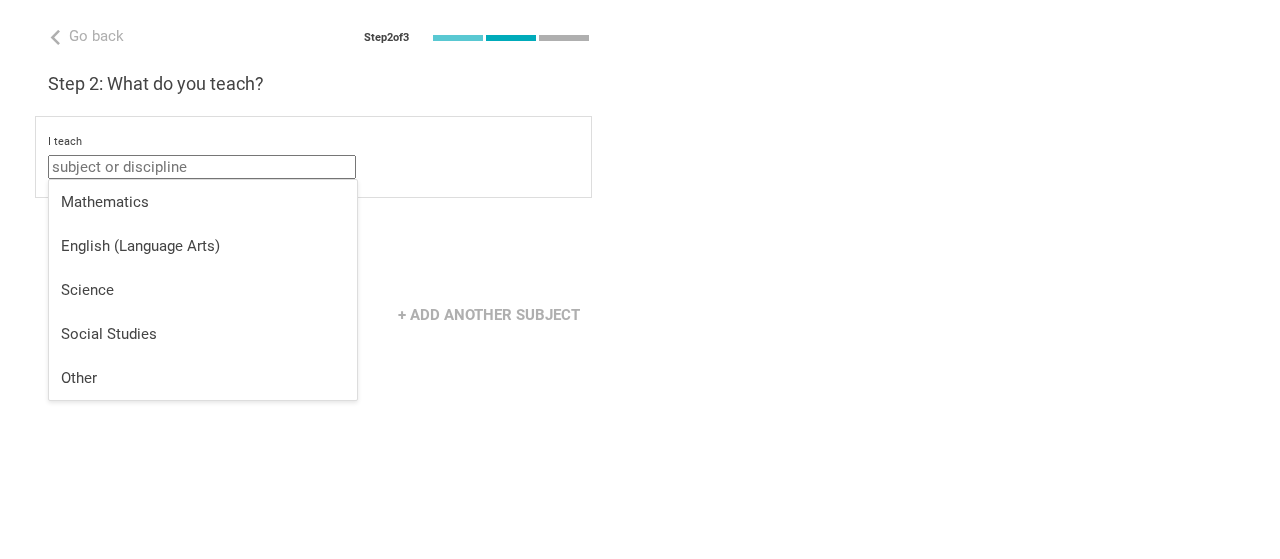 click at bounding box center (202, 167) 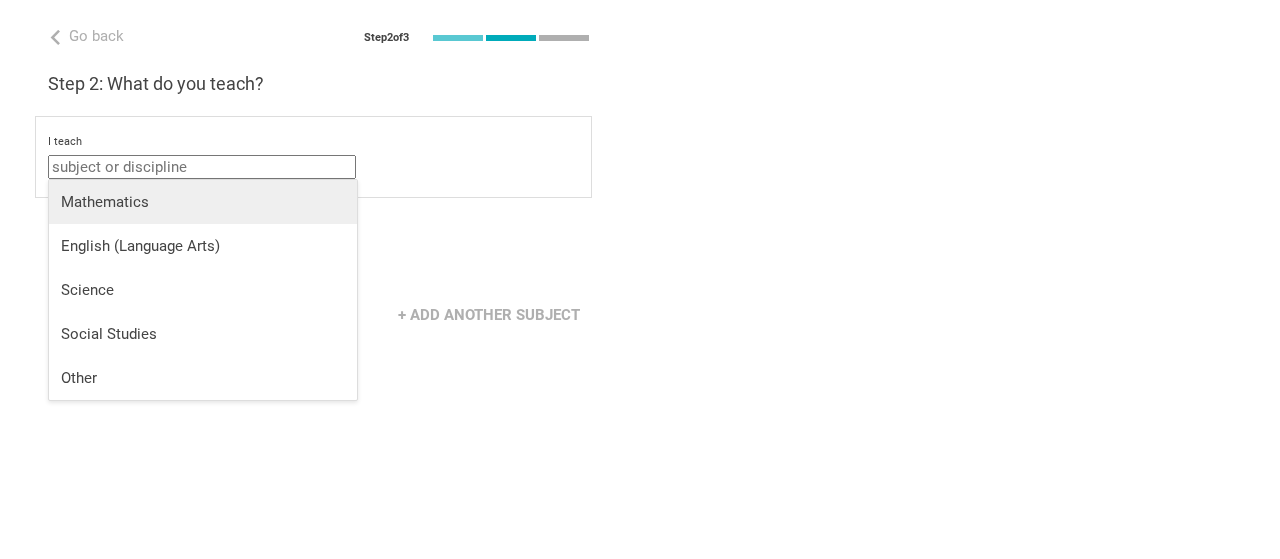 click on "Mathematics" at bounding box center (203, 202) 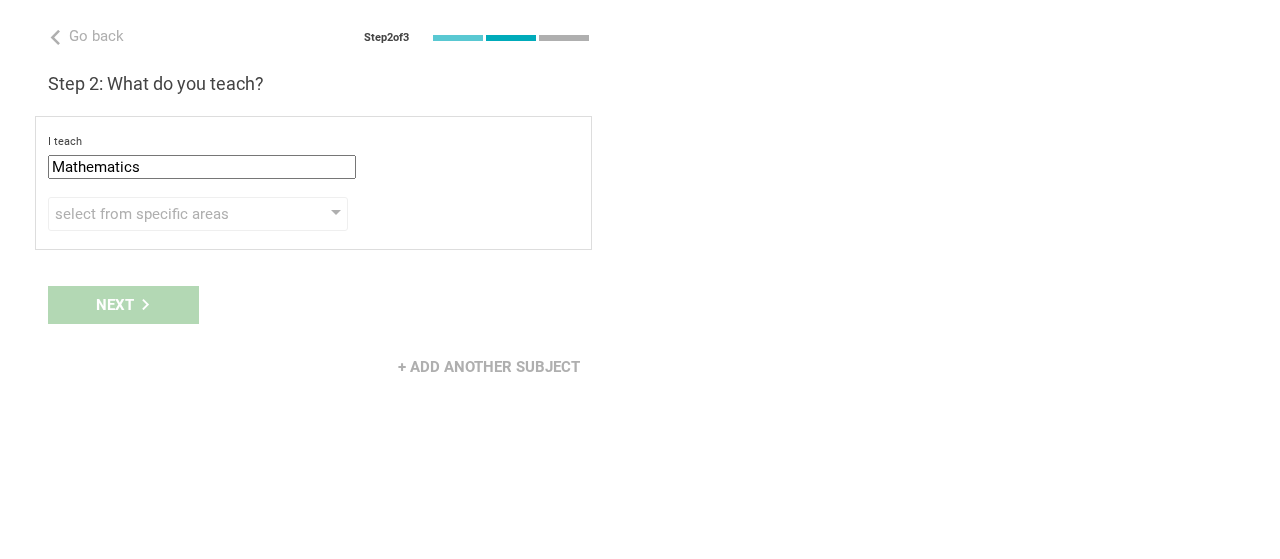 click on "select from specific areas" at bounding box center (169, 214) 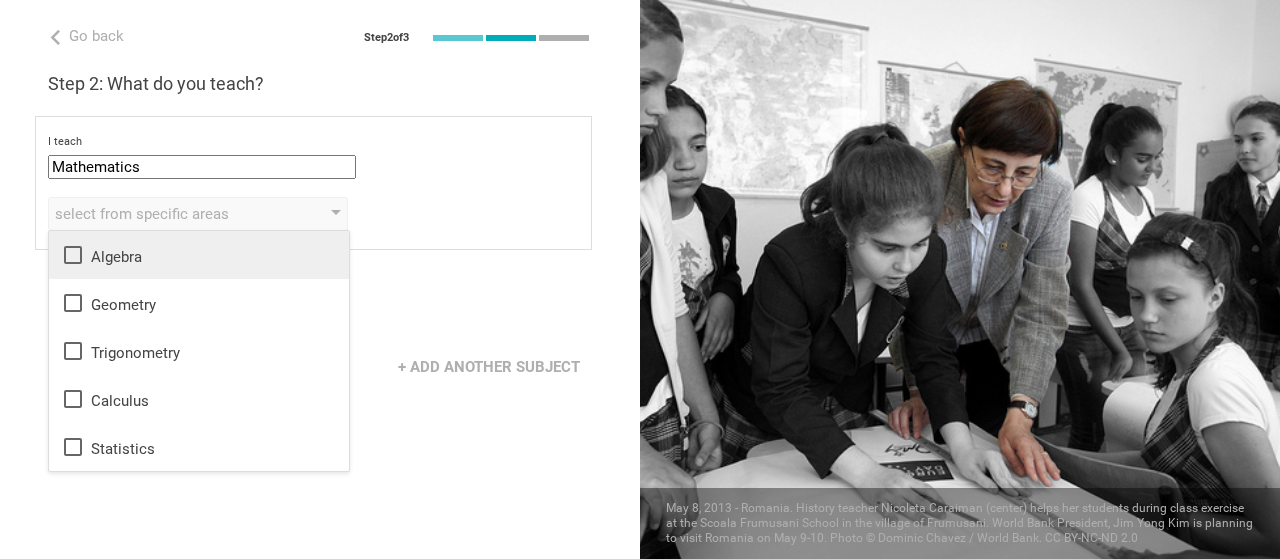 click on "Algebra" at bounding box center (199, 255) 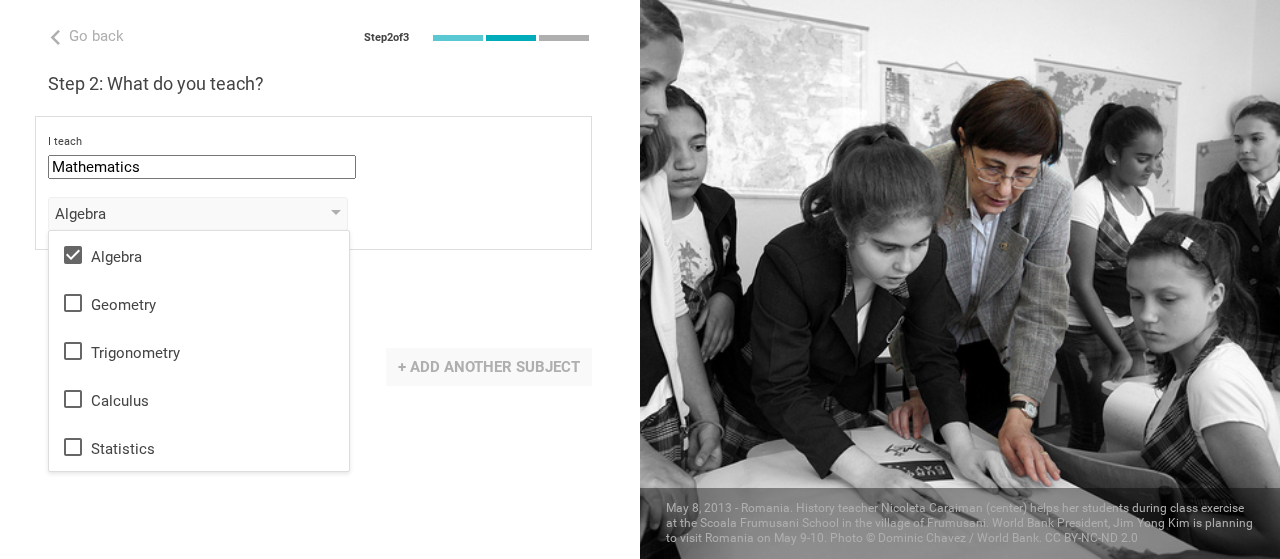 click on "+ Add another subject" at bounding box center (489, 367) 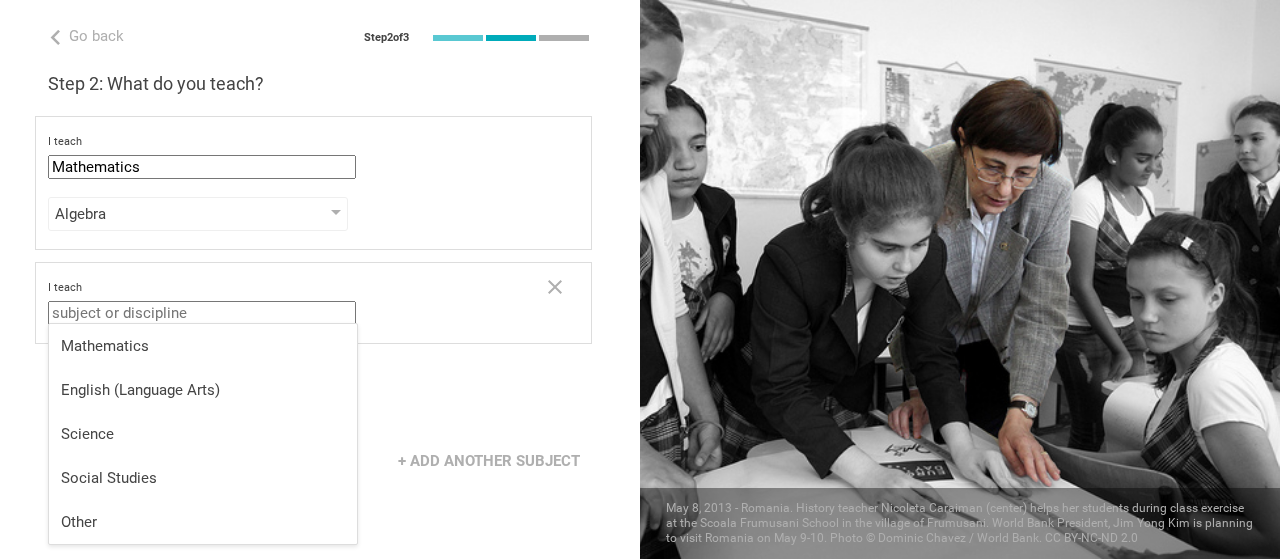 click at bounding box center (202, 313) 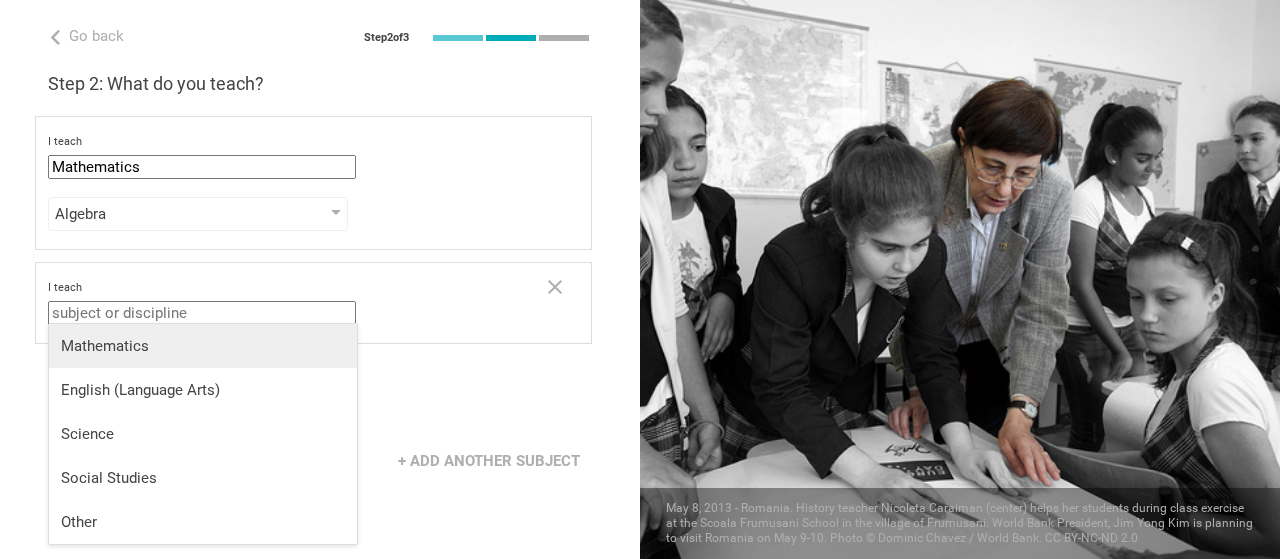 click on "Mathematics" at bounding box center [203, 346] 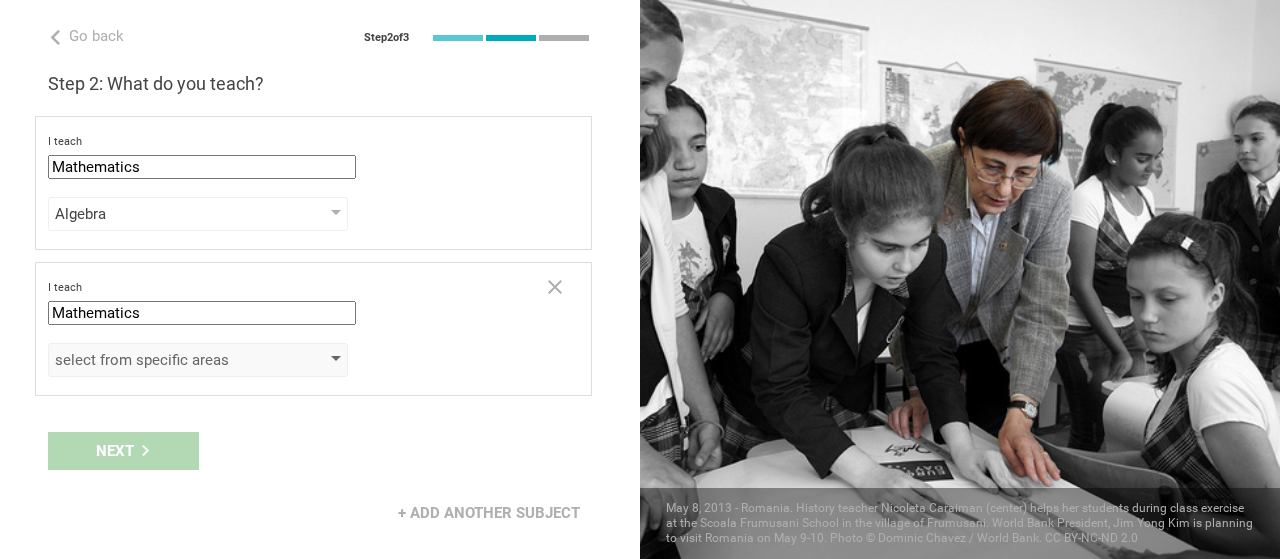 click on "select from specific areas" at bounding box center [169, 360] 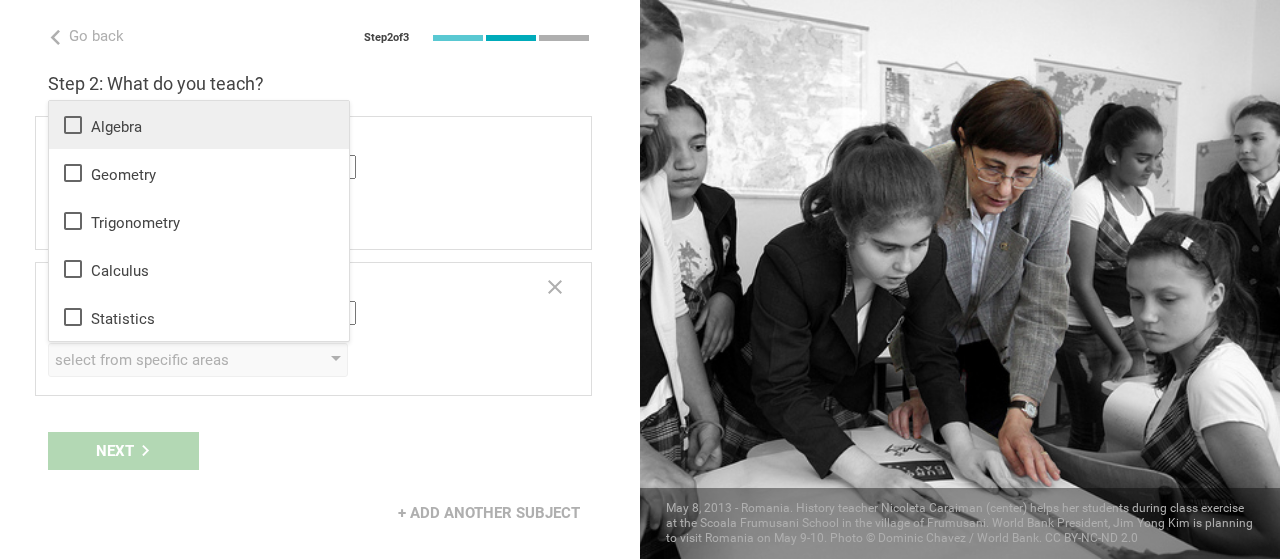 click on "Algebra" at bounding box center (199, 125) 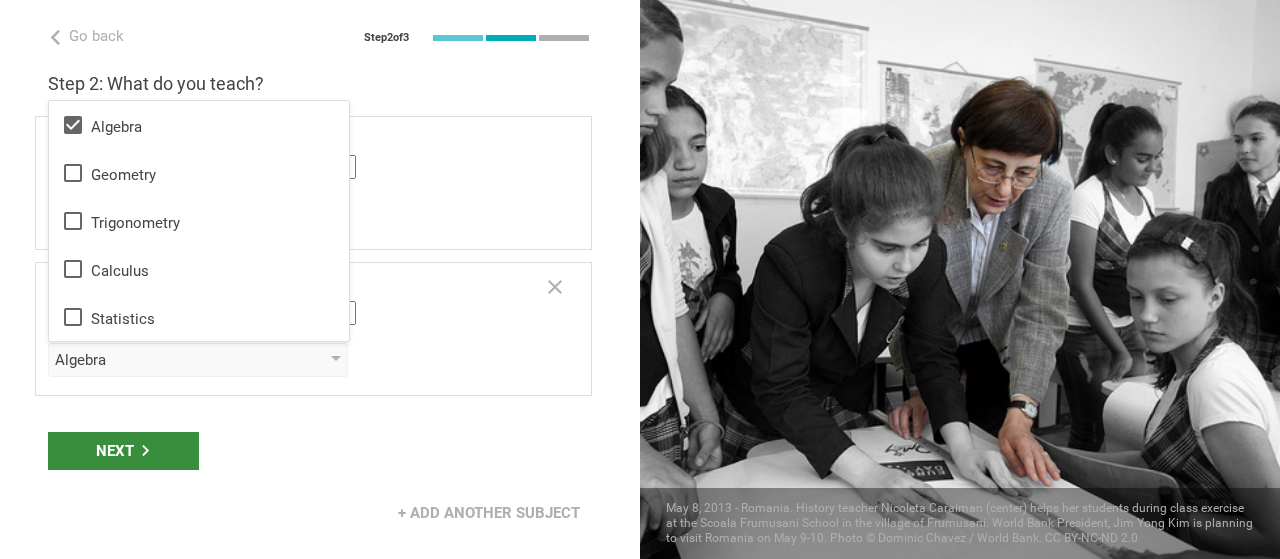 click on "Next" at bounding box center (123, 451) 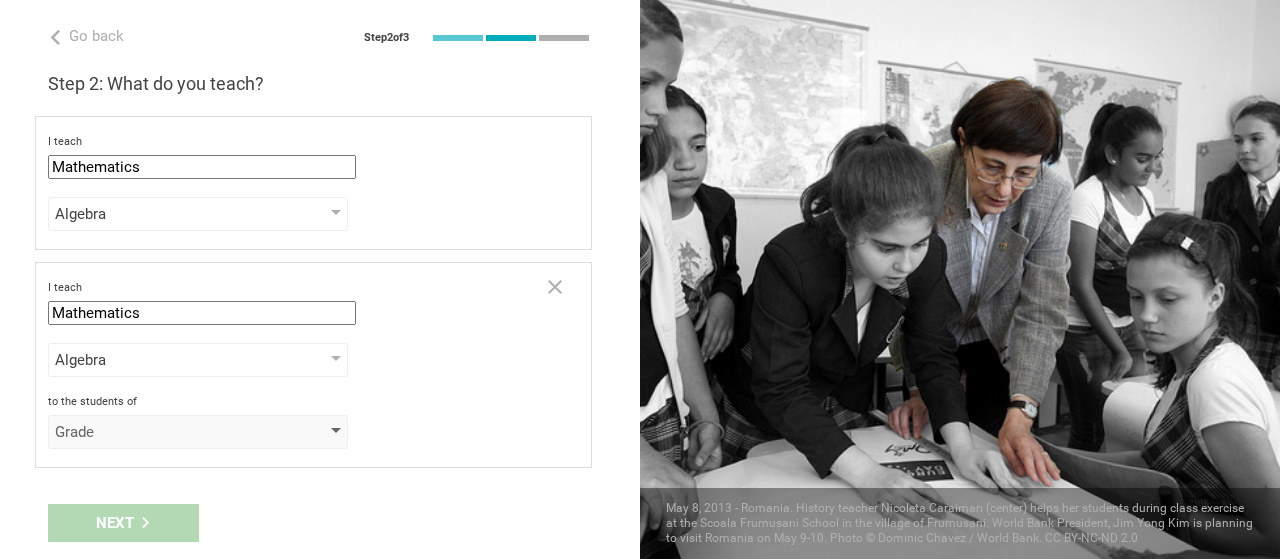 click on "Grade" at bounding box center (169, 432) 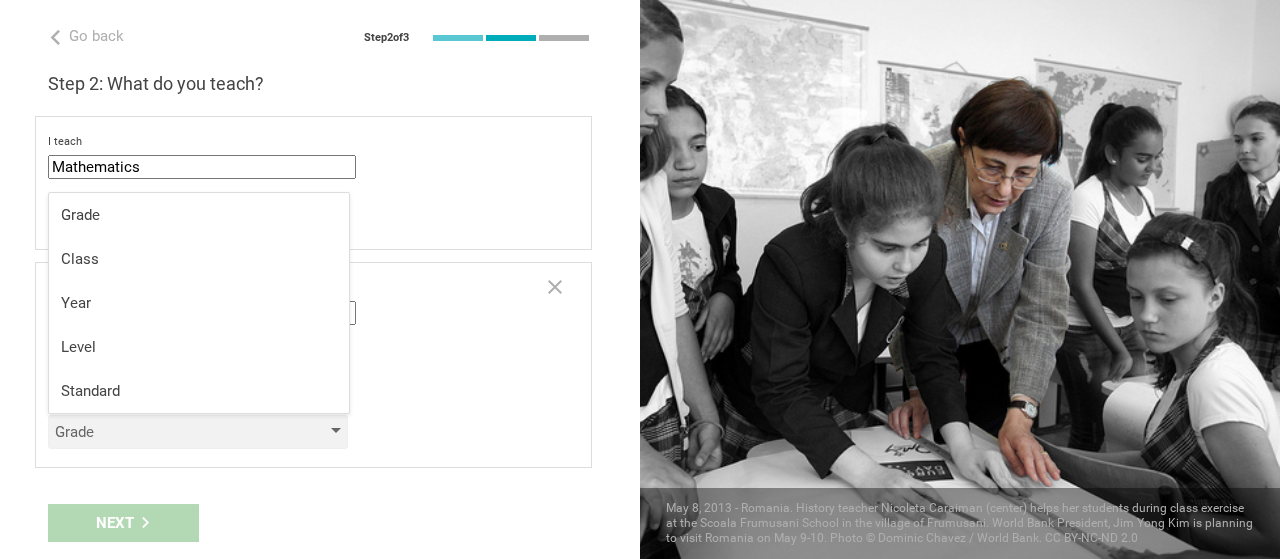 click on "Grade" at bounding box center (169, 432) 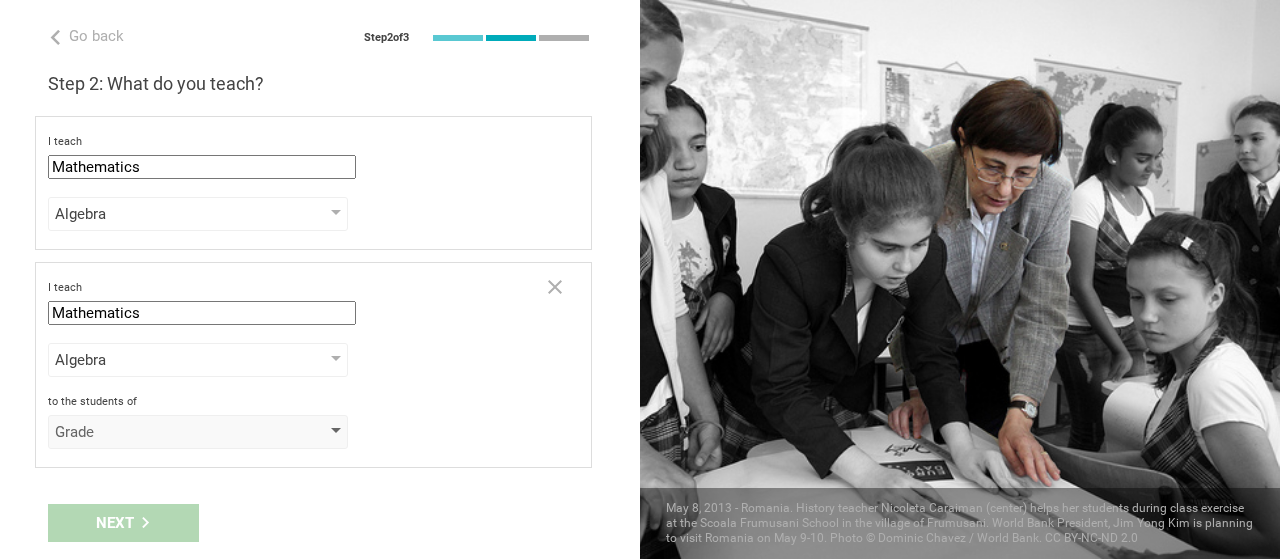 click on "Grade" at bounding box center [169, 432] 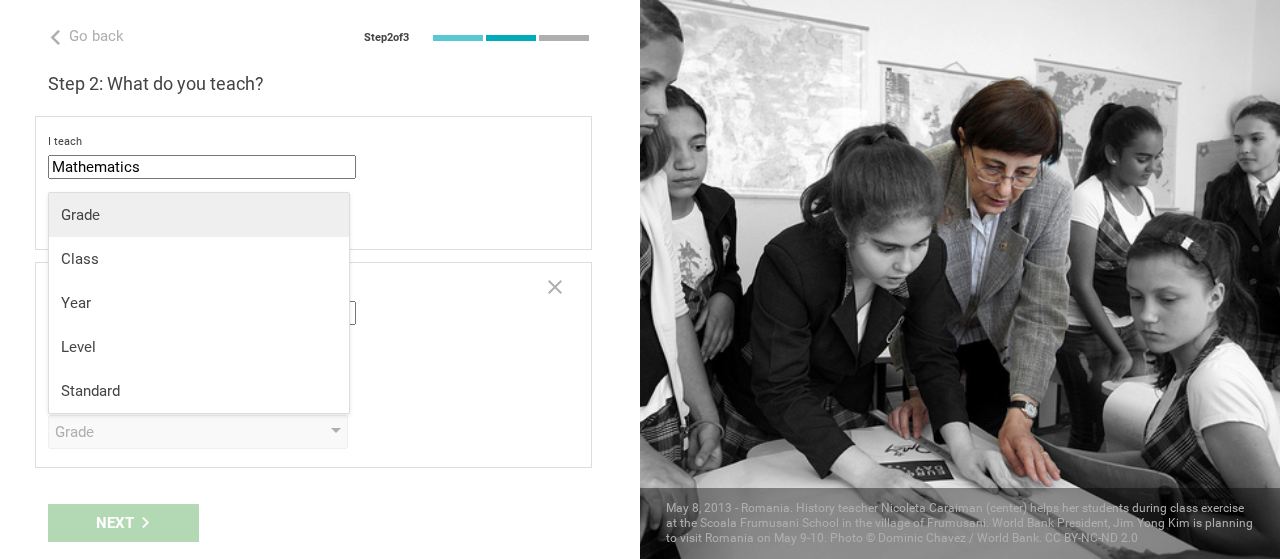 click on "Grade" at bounding box center [199, 215] 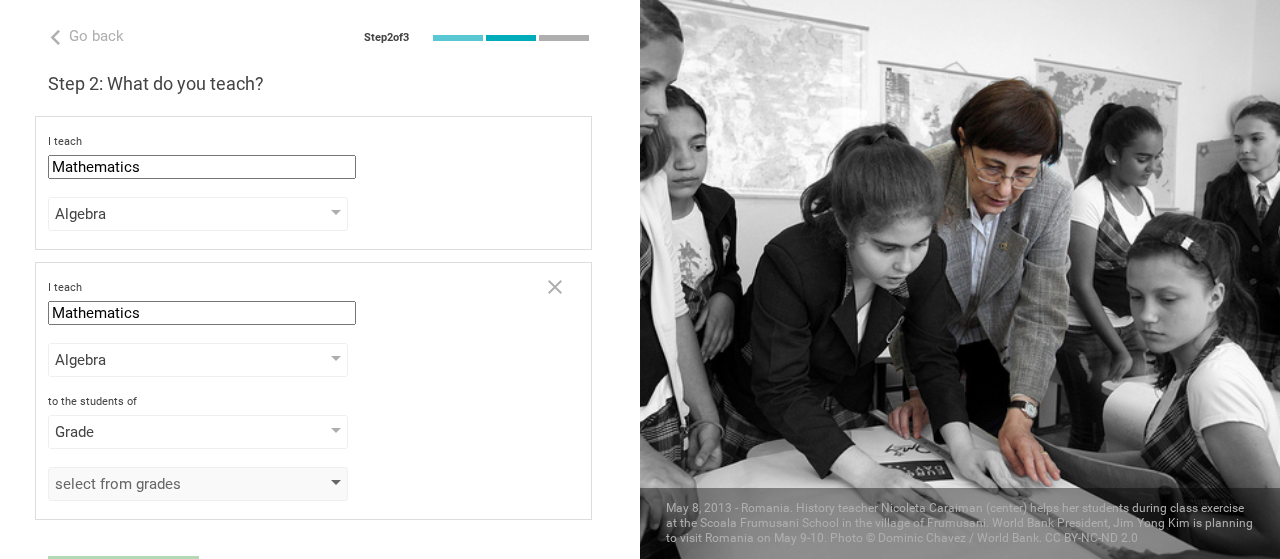 click on "select from grades" at bounding box center (169, 484) 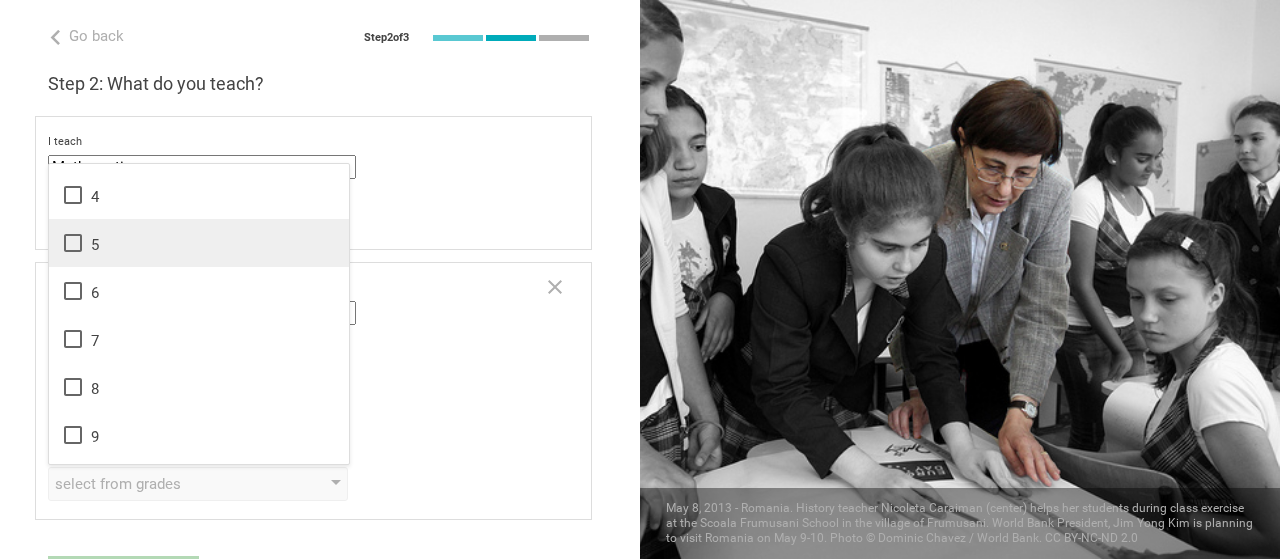 scroll, scrollTop: 143, scrollLeft: 0, axis: vertical 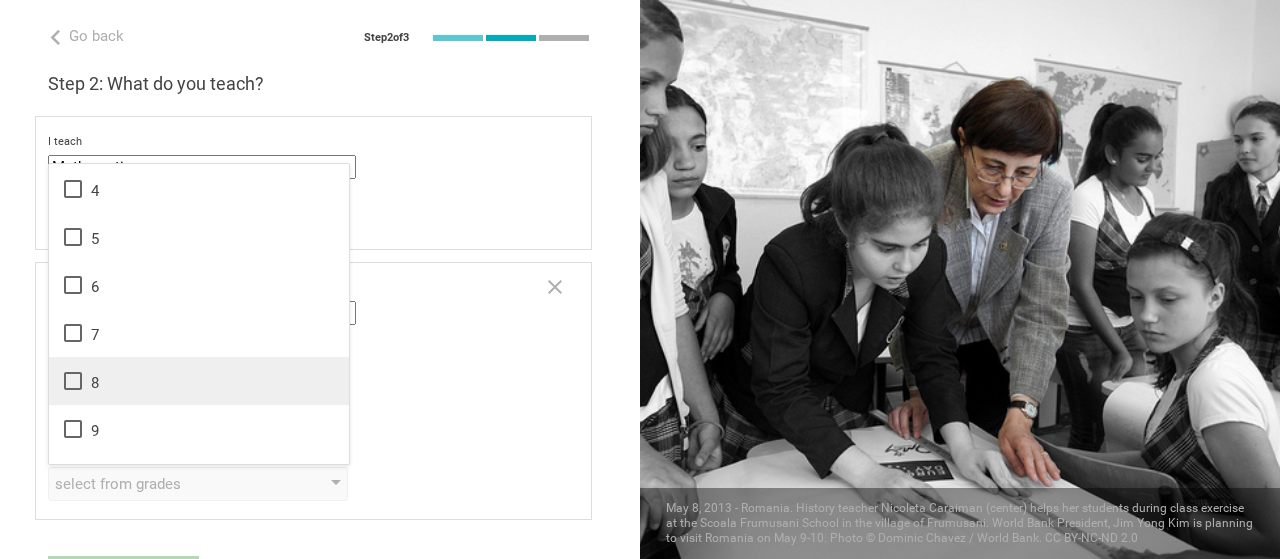 click 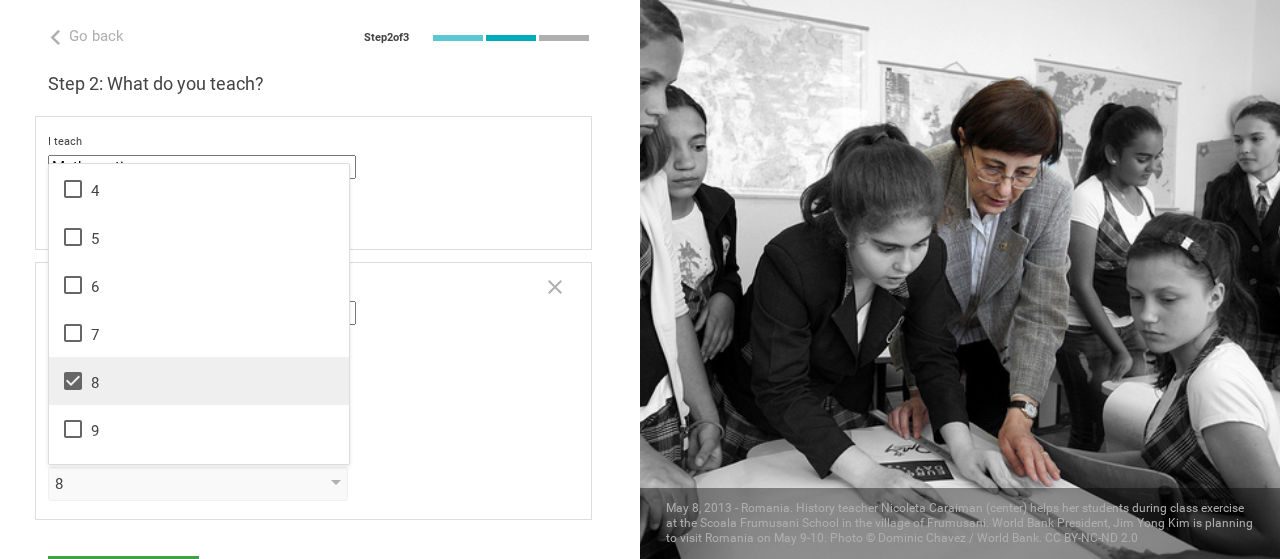 click on "Grade Grade Class Year Level Standard" at bounding box center (313, 432) 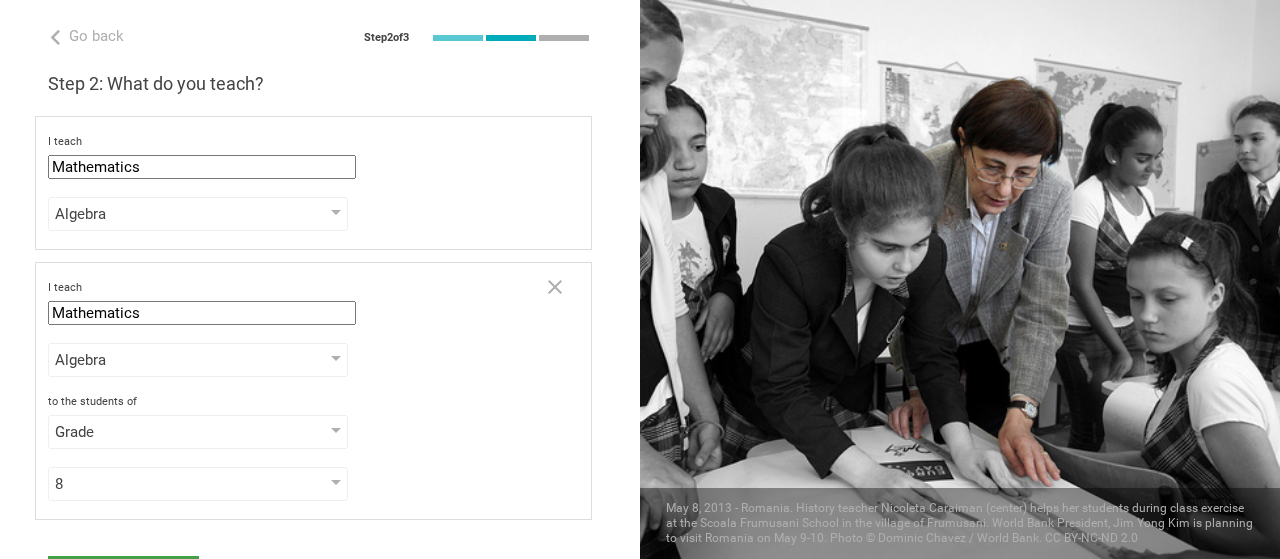scroll, scrollTop: 104, scrollLeft: 0, axis: vertical 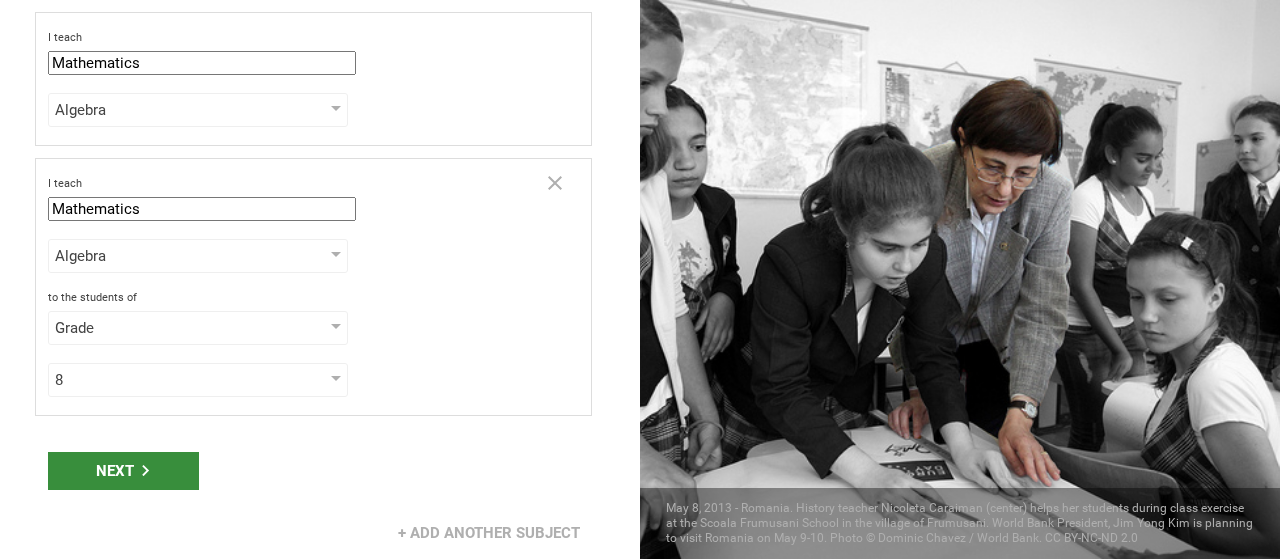 click on "Next" at bounding box center (123, 471) 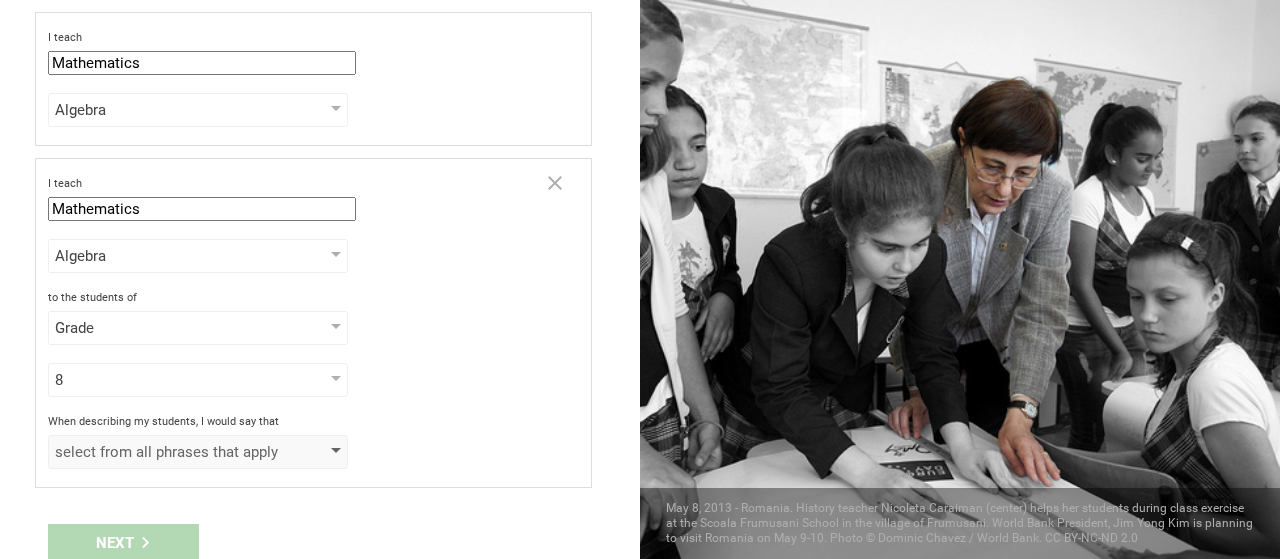 click on "select from all phrases that apply" at bounding box center [169, 452] 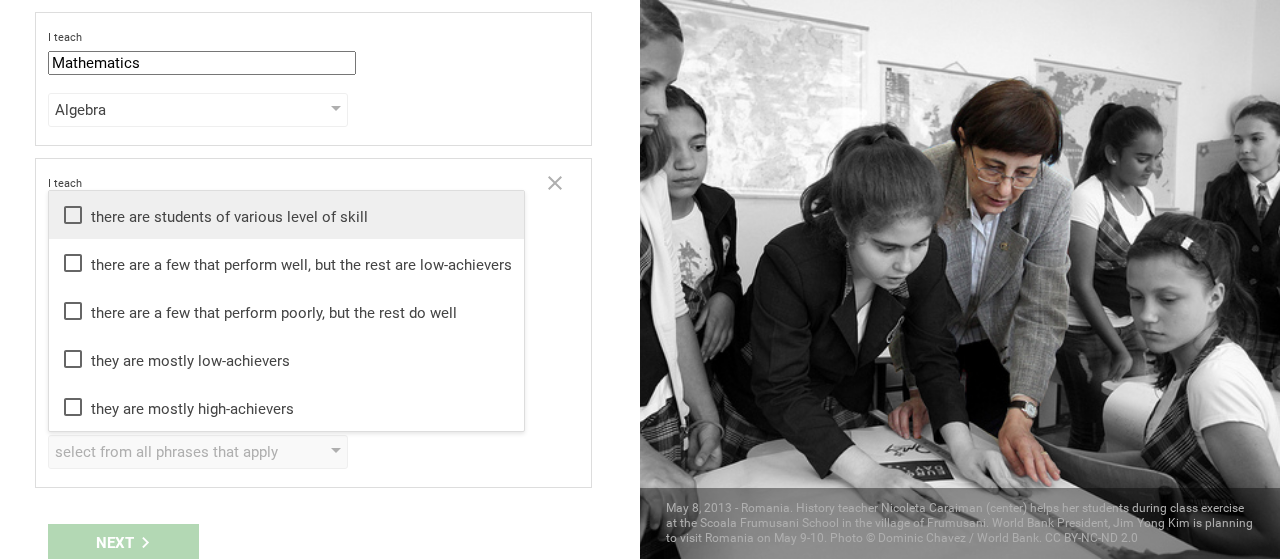 click on "there are students of various level of skill" at bounding box center [286, 215] 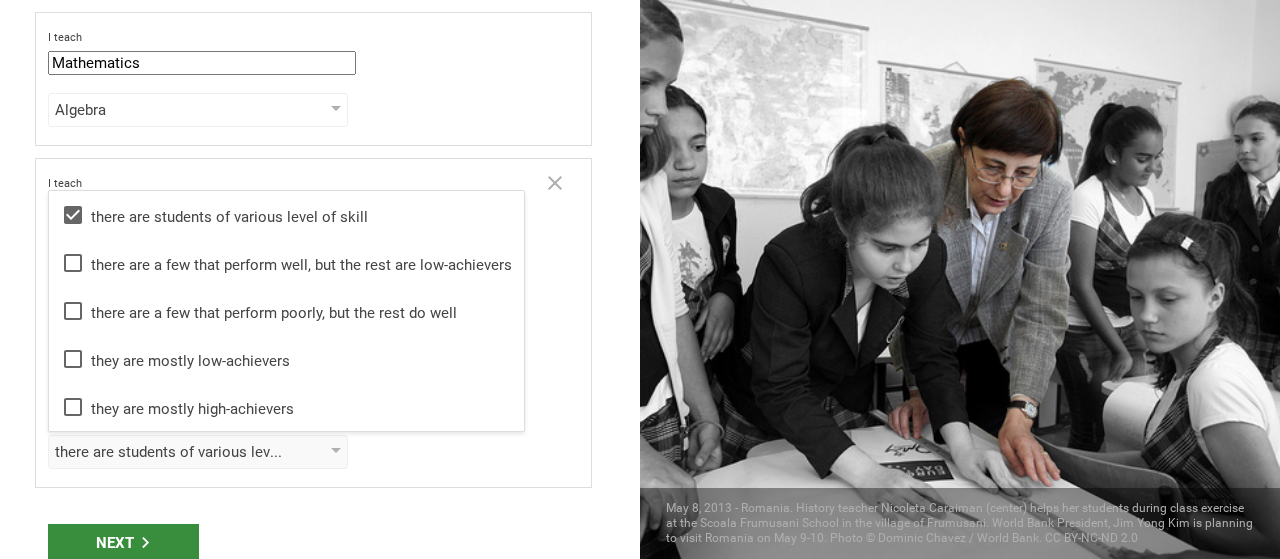 click 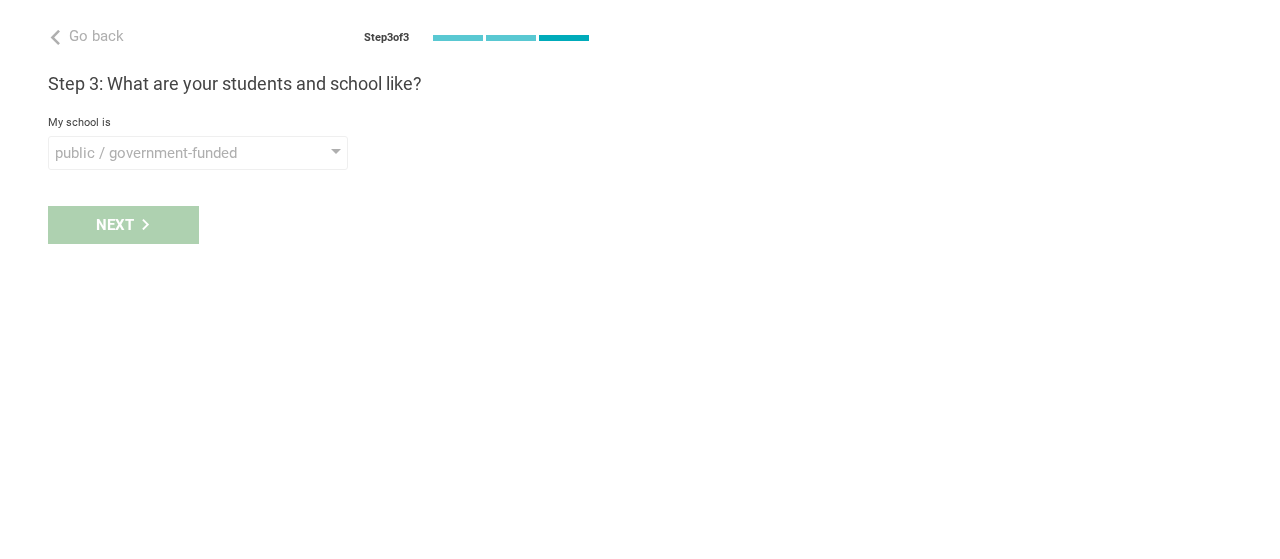 scroll, scrollTop: 0, scrollLeft: 0, axis: both 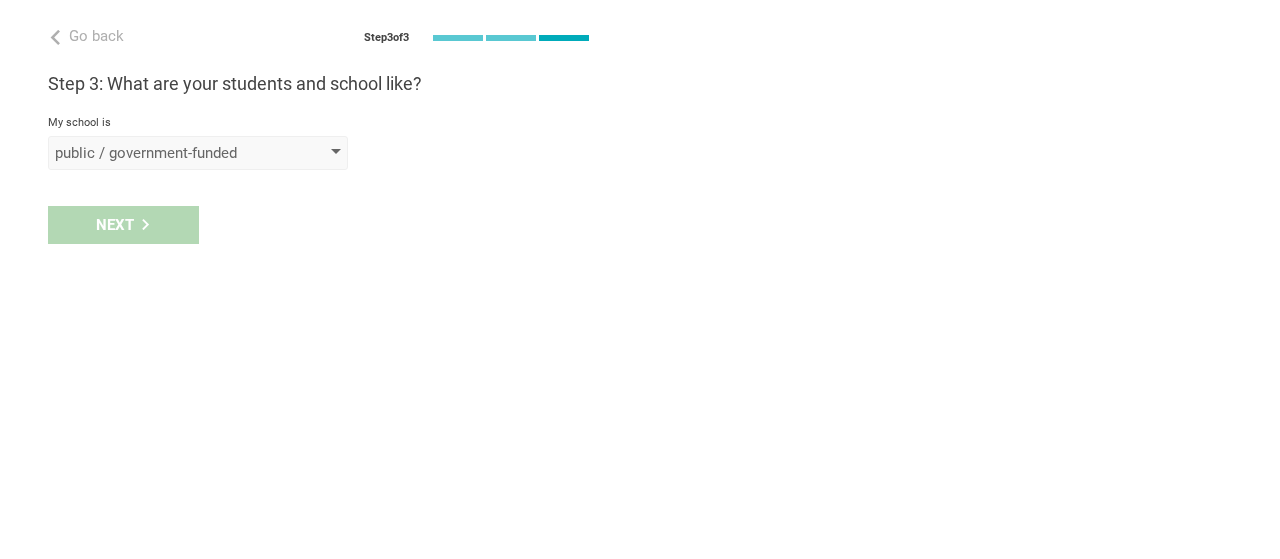click on "public / government-funded" at bounding box center [169, 153] 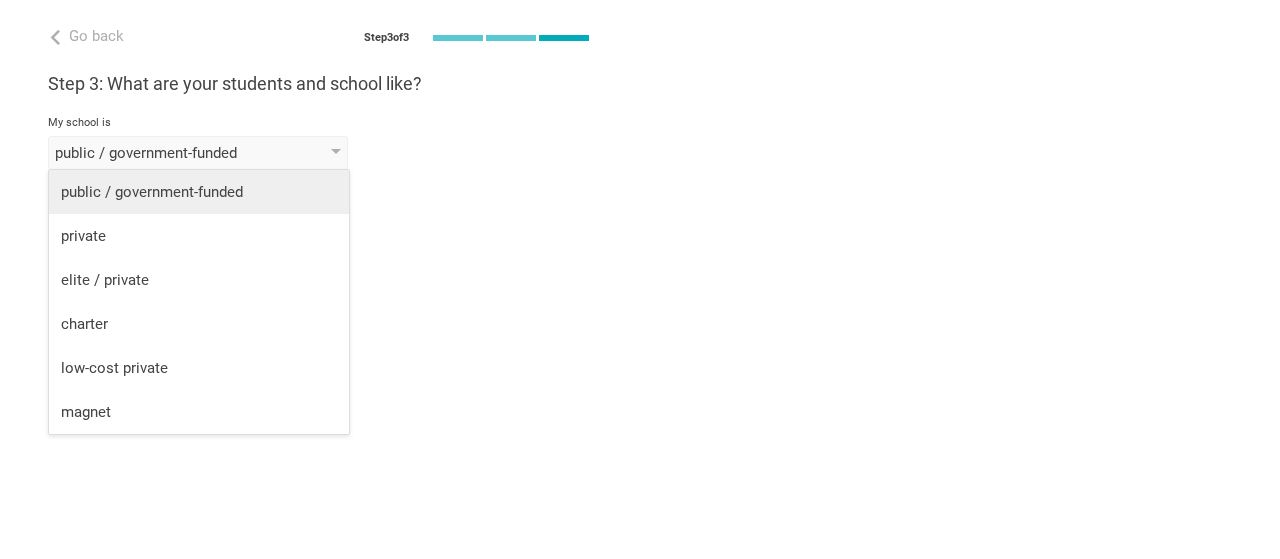 click on "public / government-funded" at bounding box center [199, 192] 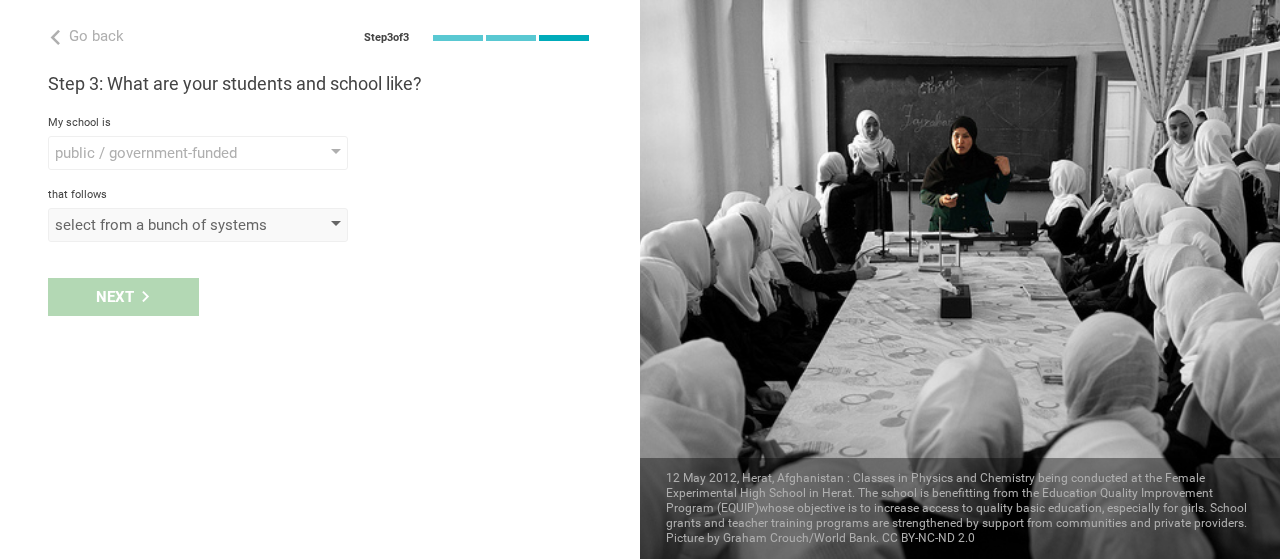 click on "select from a bunch of systems" at bounding box center (169, 225) 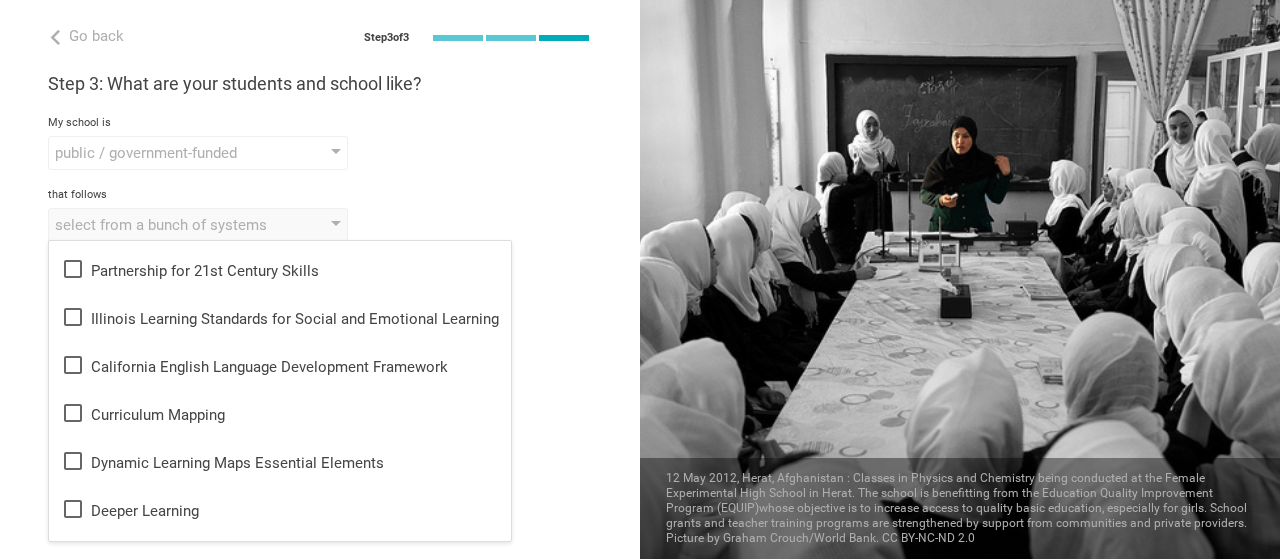scroll, scrollTop: 357, scrollLeft: 0, axis: vertical 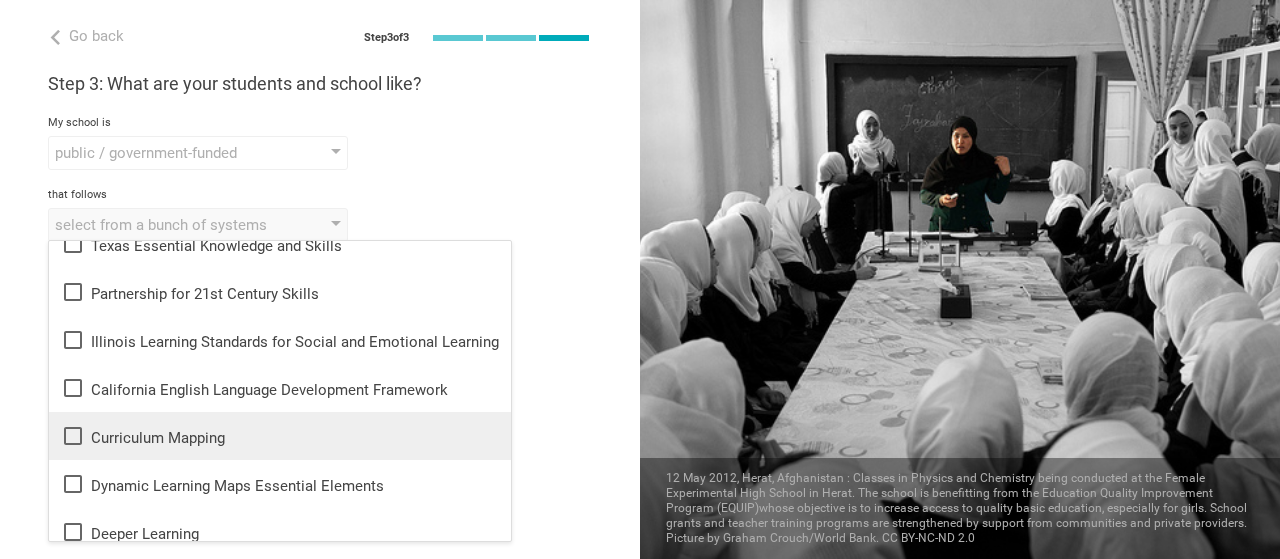 click 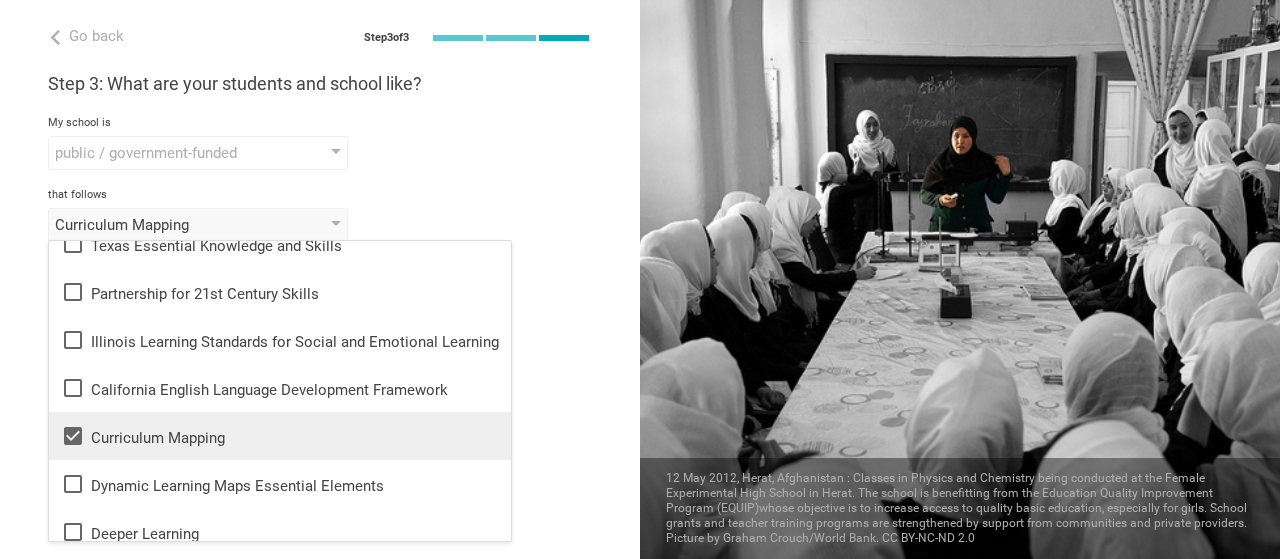 click on "Step 3: What are your students and school like? My school is public / government-funded public / government-funded private elite / private charter low-cost private magnet that follows Curriculum Mapping None of the following Common Core Danielson Framework Understanding By Design Universal Design for Learning Webb's Depth of Knowledge Blooms Taxonomy Texas Essential Knowledge and Skills Partnership for 21st Century Skills Illinois Learning Standards for Social and Emotional Learning California English Language Development Framework Curriculum Mapping Dynamic Learning Maps Essential Elements Deeper Learning Personalized Learning Teaching for Understanding Constructivism Complex Instruction Common Instruction Framework International Baccalaurette Blending Learning Advanced Placement AdvancED PARCC SBAC WIDA AVID Montessori NCERT 九年一贯制 LCAP and serves select phrases that describe your student population students from all backgrounds and resources students primarily from low-income backgrounds" at bounding box center (320, 157) 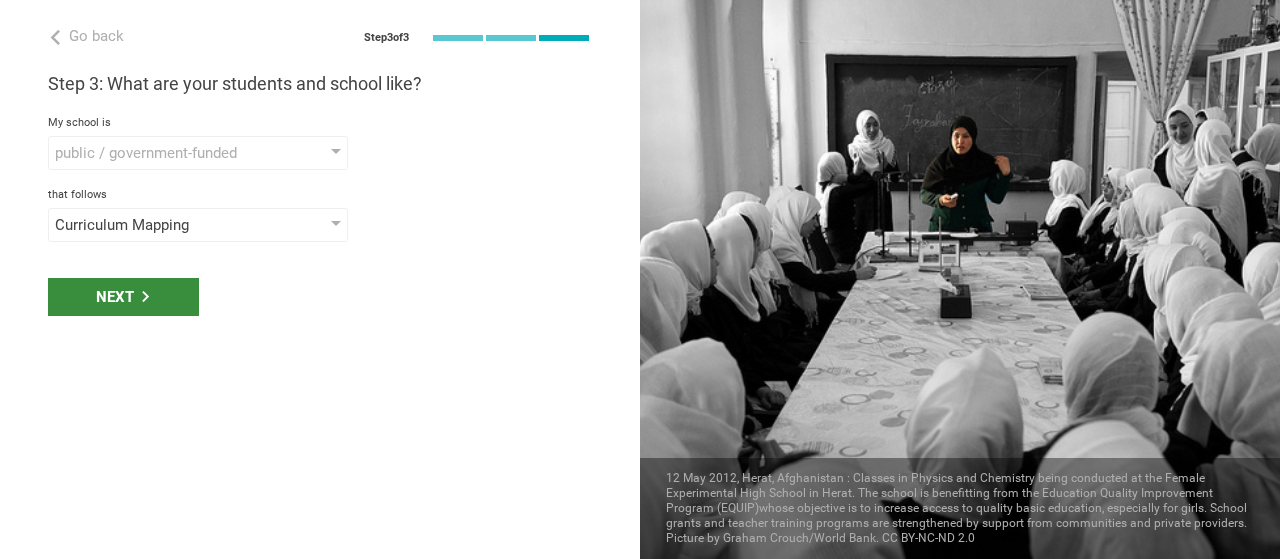 click on "Next" at bounding box center (123, 297) 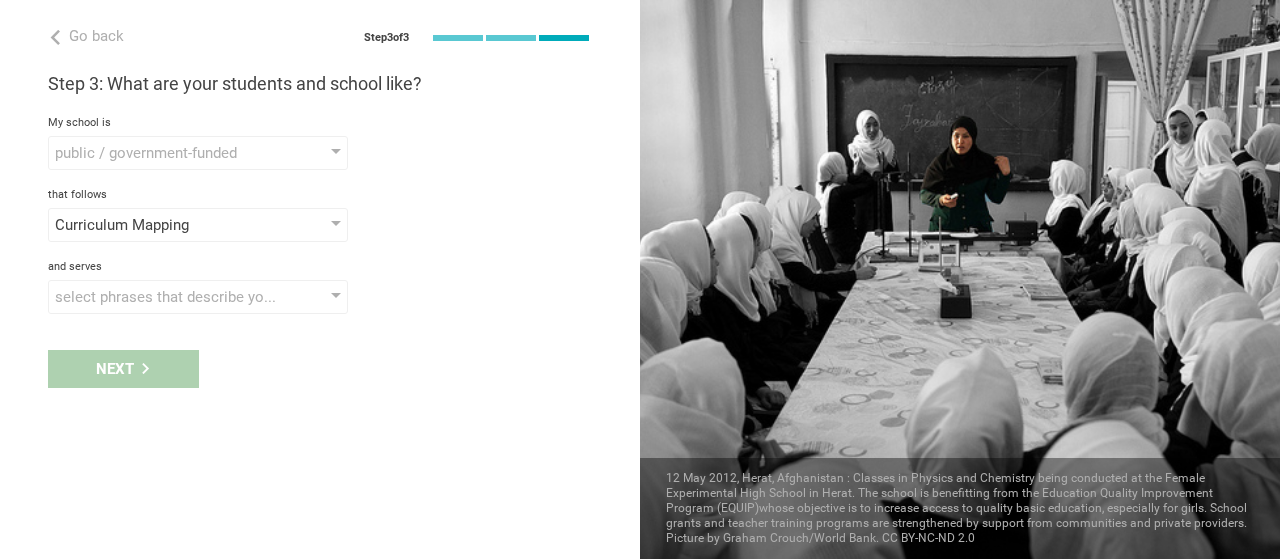 click on "select phrases that describe your student population" at bounding box center (169, 297) 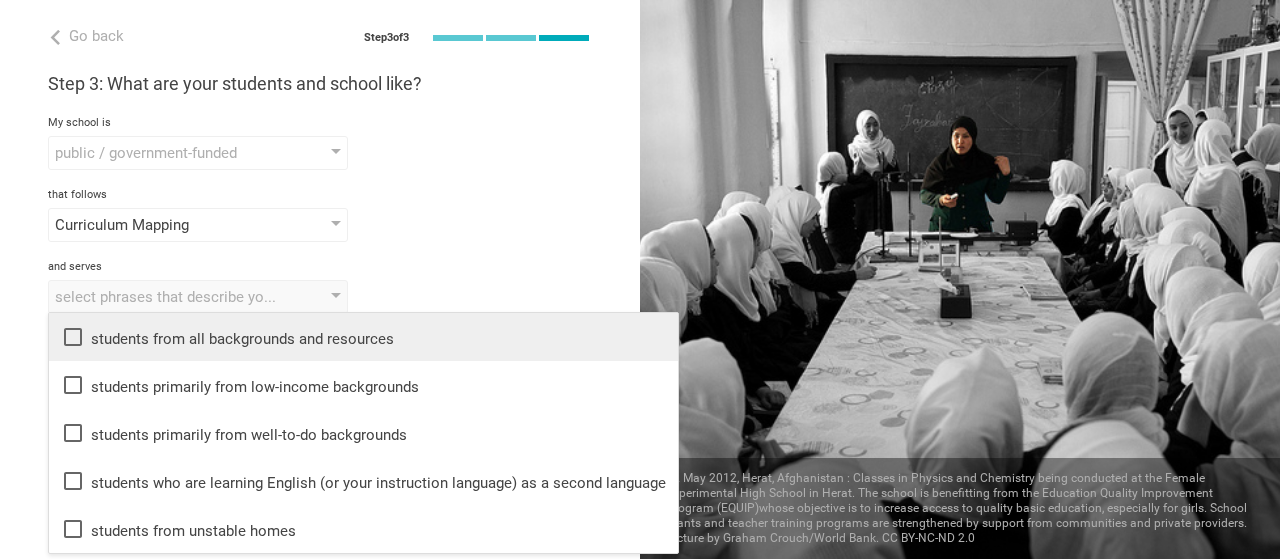 click on "students from all backgrounds and resources" at bounding box center (363, 337) 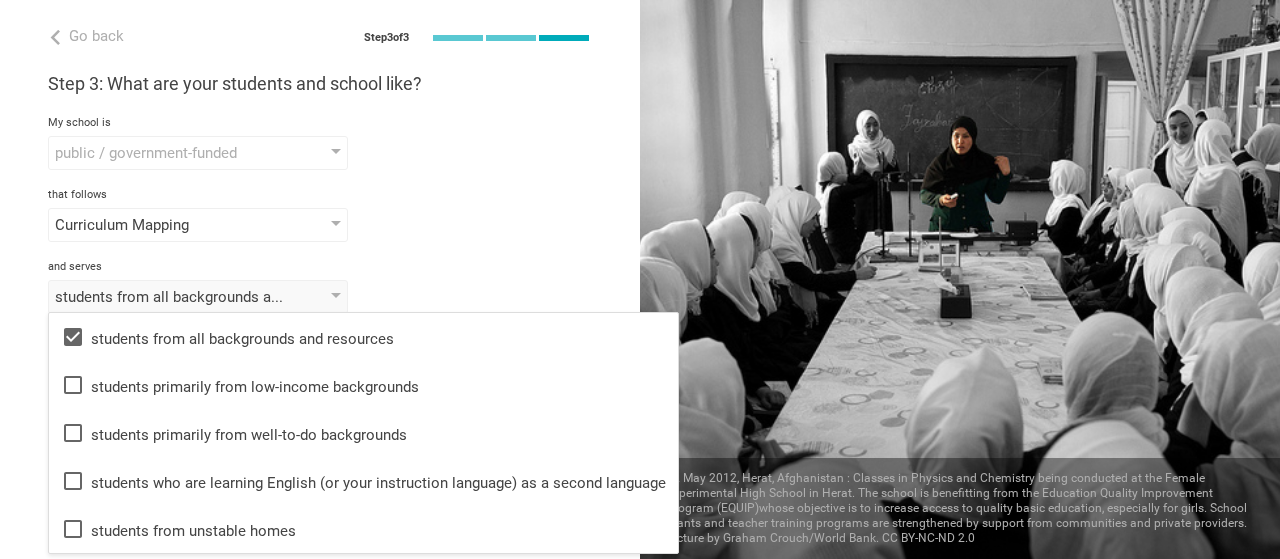 click on "LCAP" at bounding box center [320, 215] 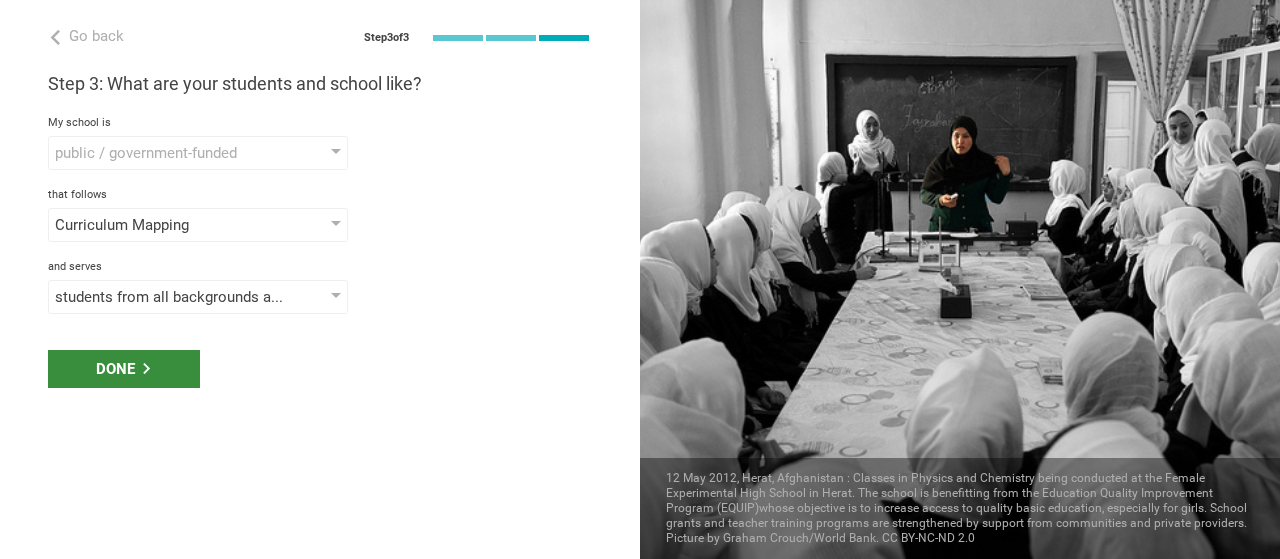 click on "Done" at bounding box center (124, 369) 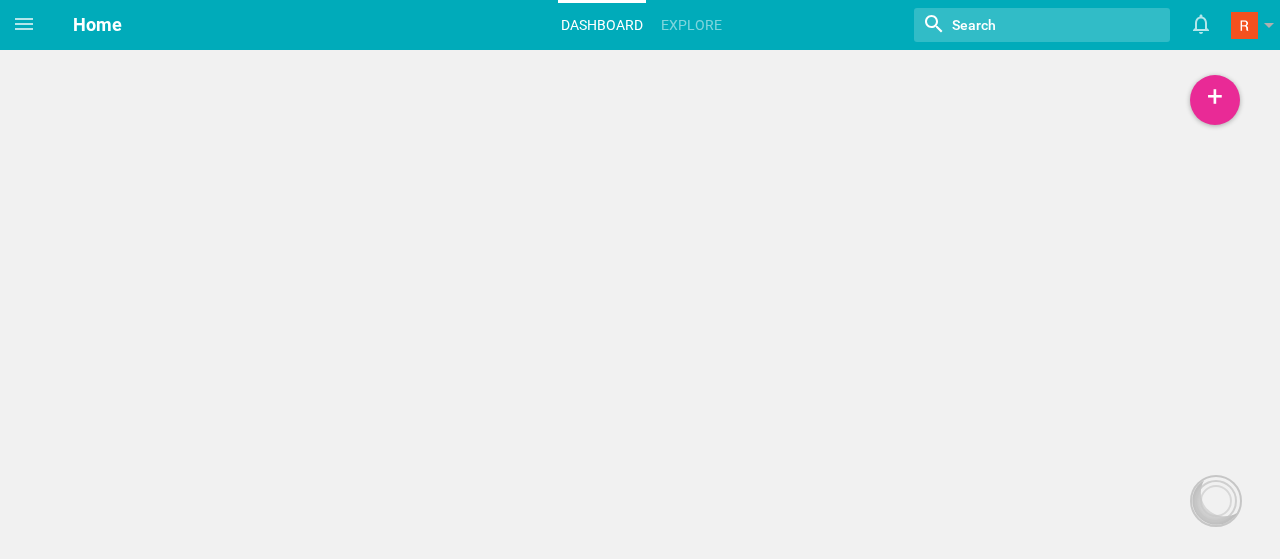 scroll, scrollTop: 0, scrollLeft: 0, axis: both 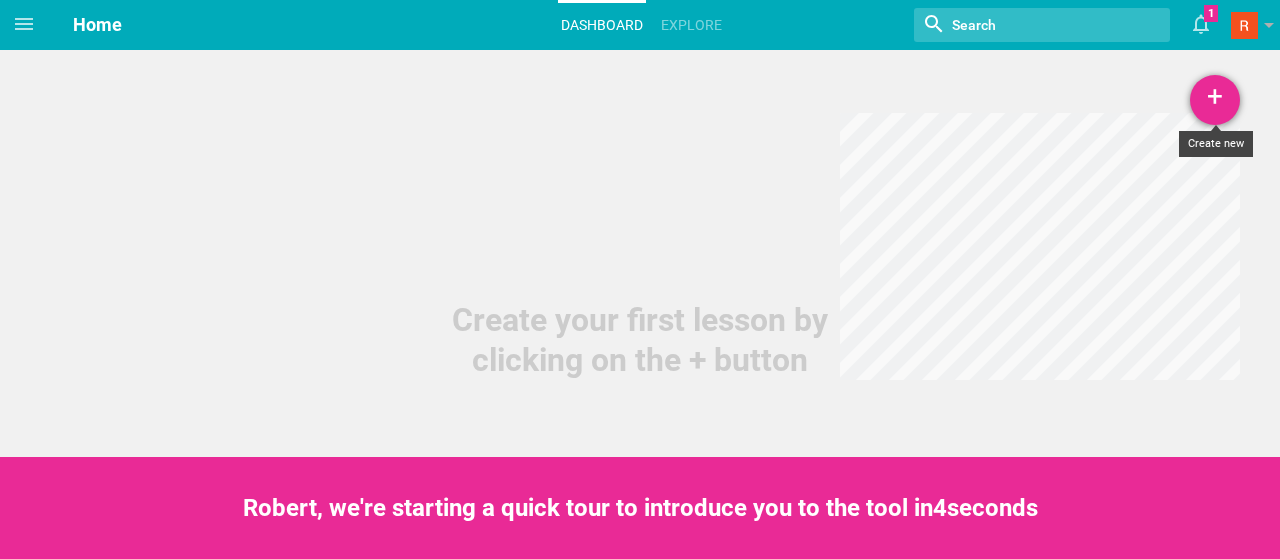 click on "+" at bounding box center (1215, 100) 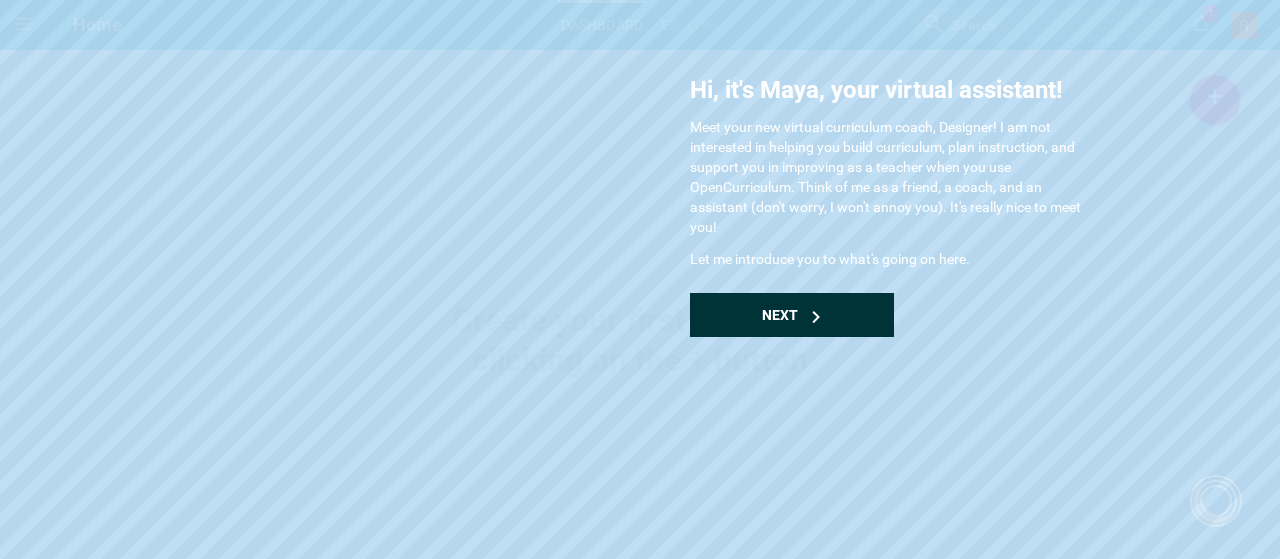 click on "Next" at bounding box center (792, 315) 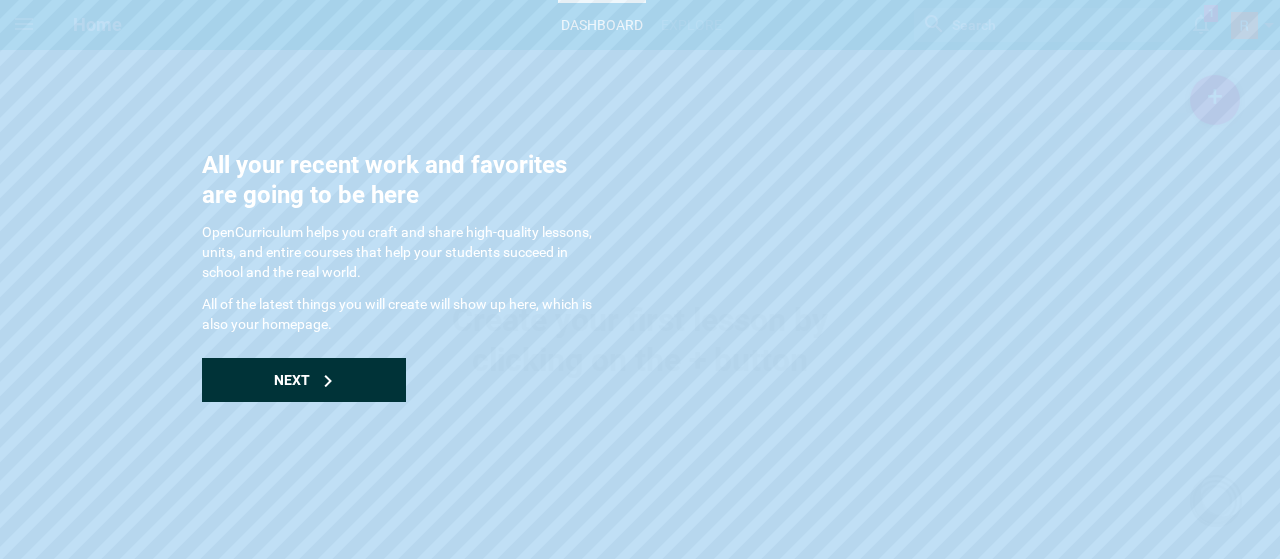 click on "Next" at bounding box center (304, 380) 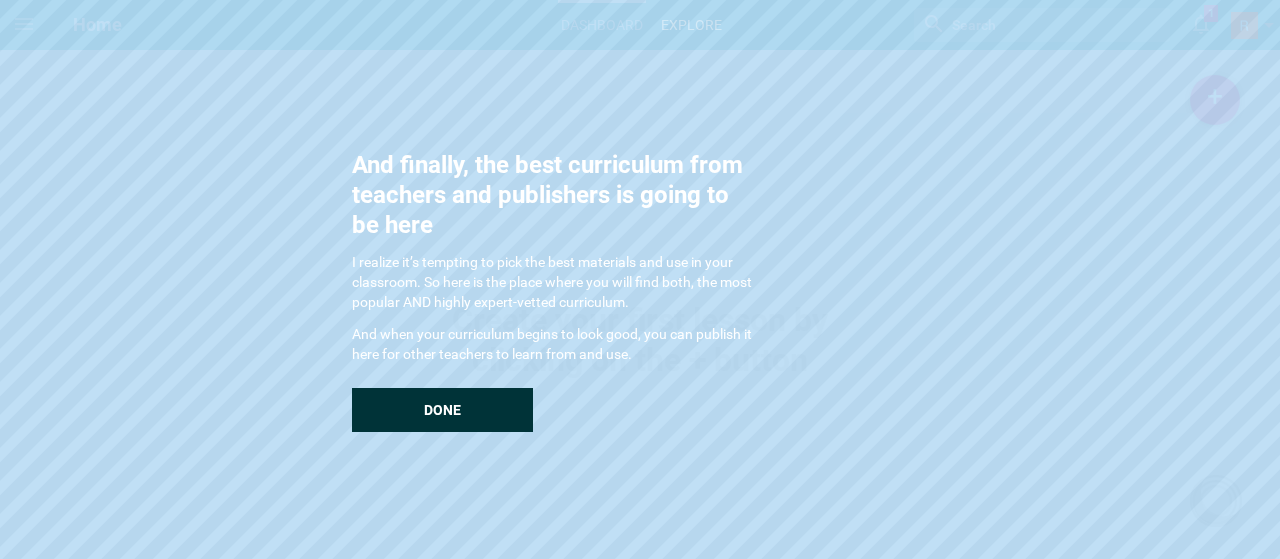 click on "Done" at bounding box center [442, 410] 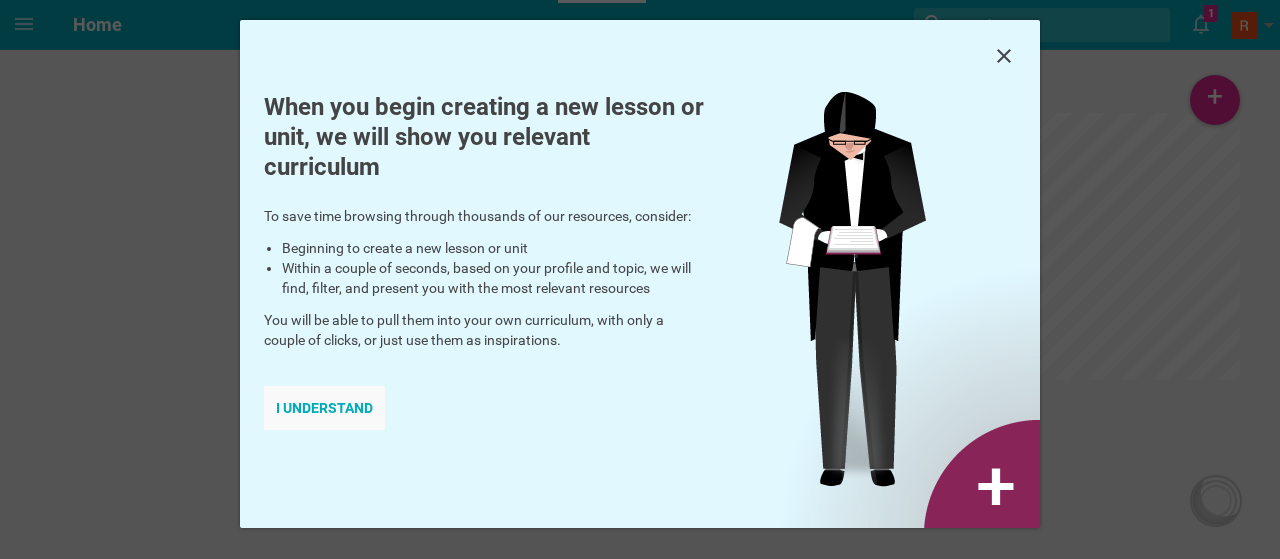 click on "I understand" at bounding box center [324, 408] 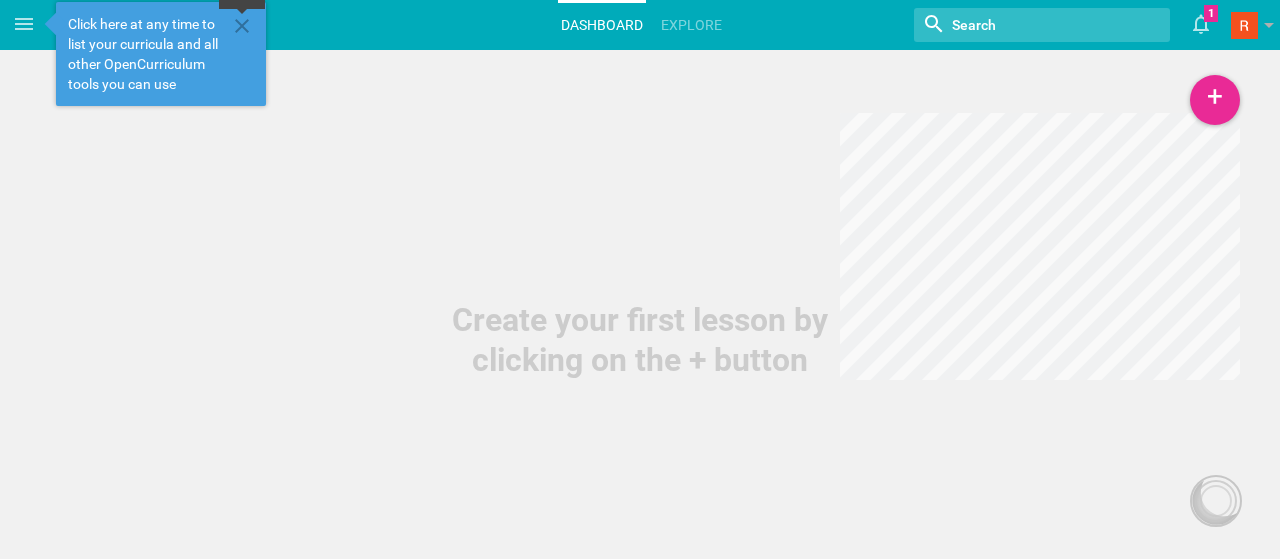 click 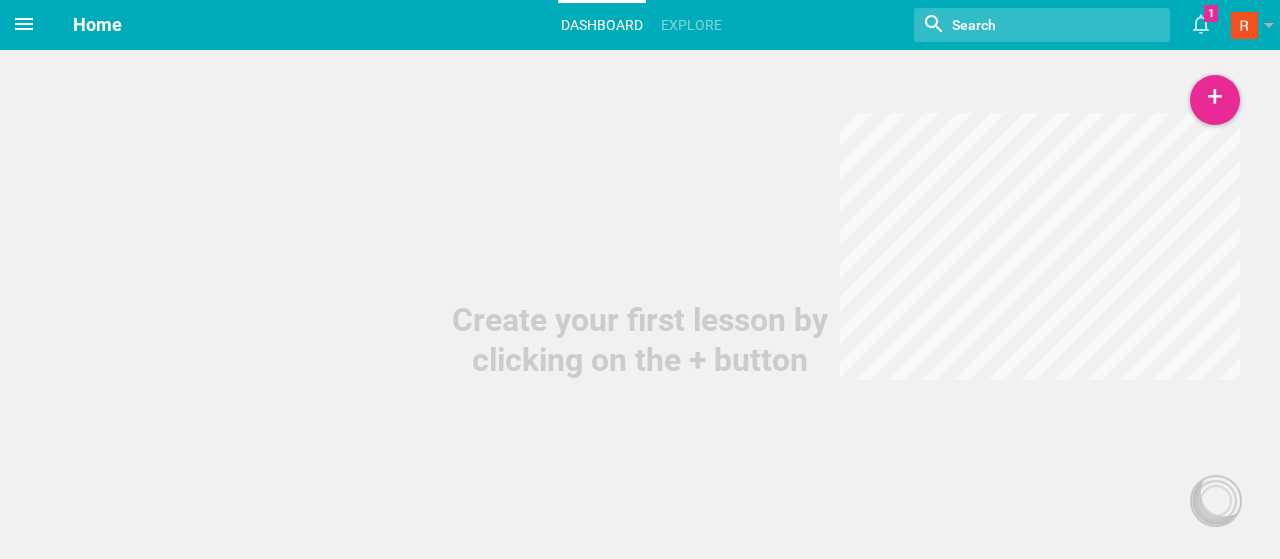 click 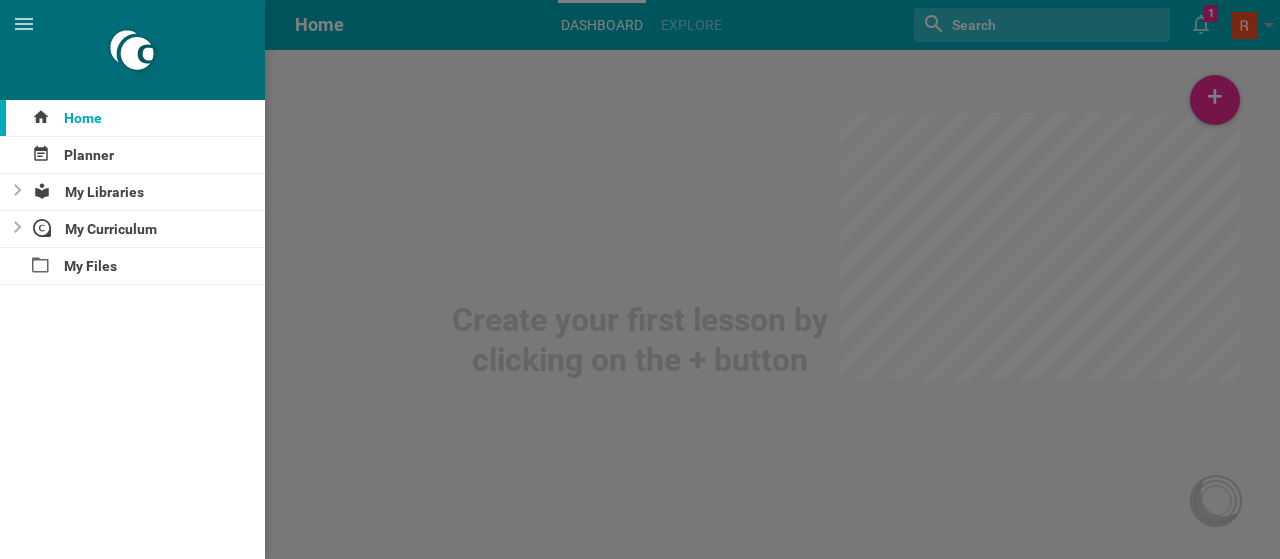 click at bounding box center (640, 279) 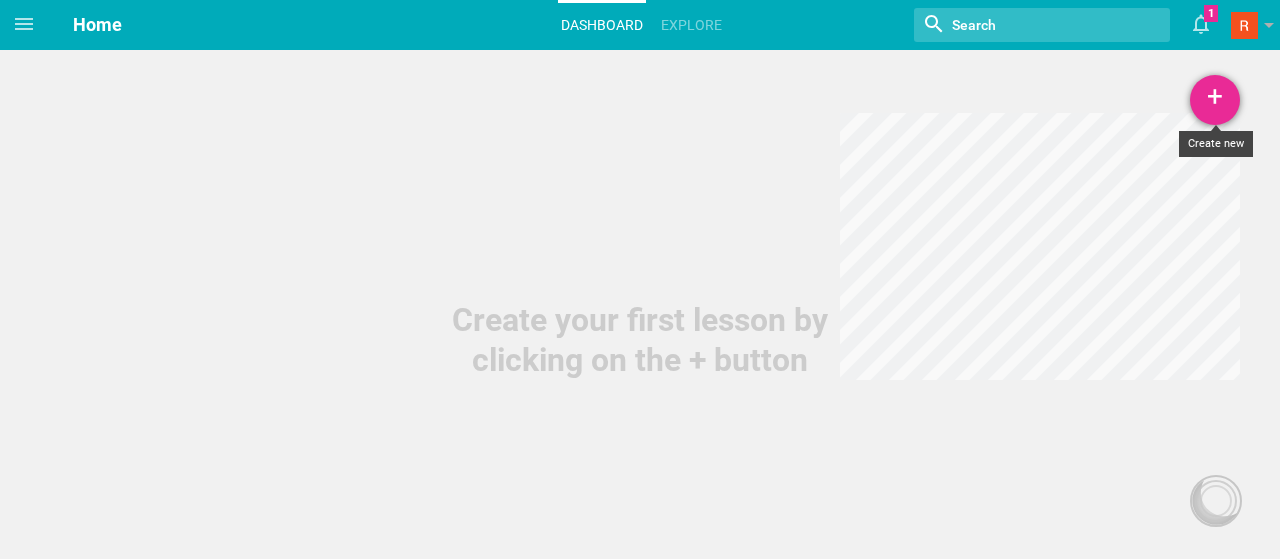 click on "+" at bounding box center (1215, 100) 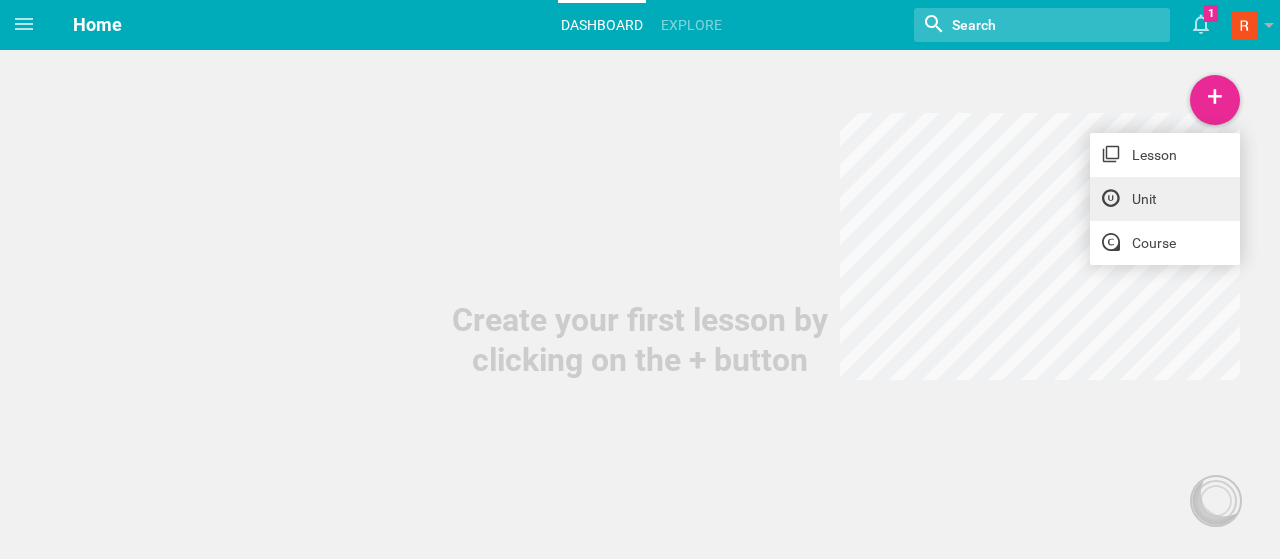 click on "Unit" at bounding box center (1165, 199) 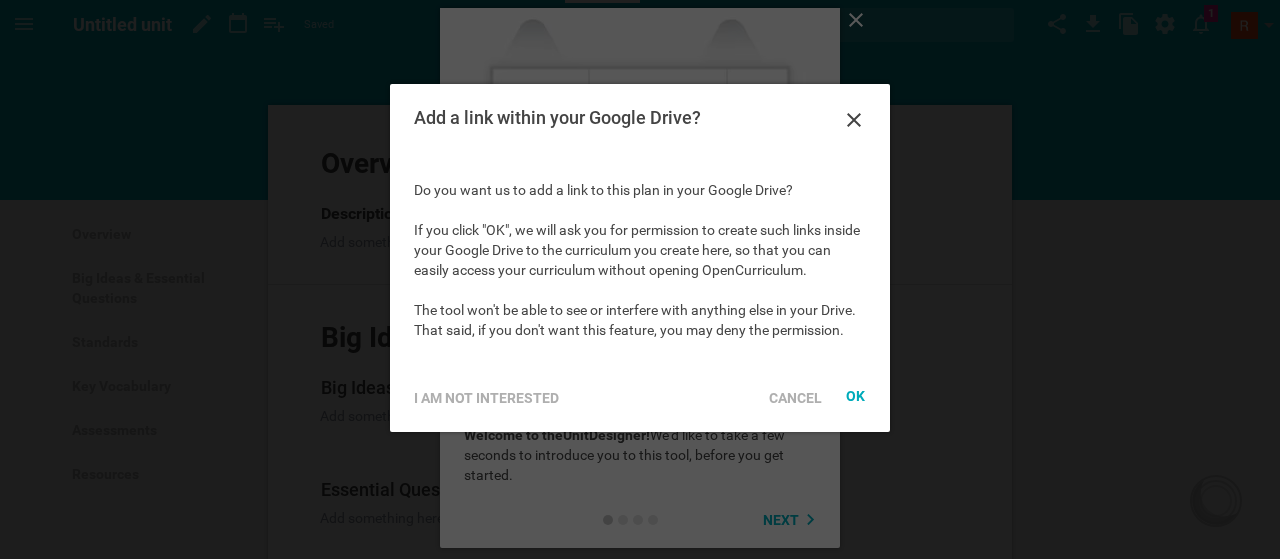 scroll, scrollTop: 0, scrollLeft: 0, axis: both 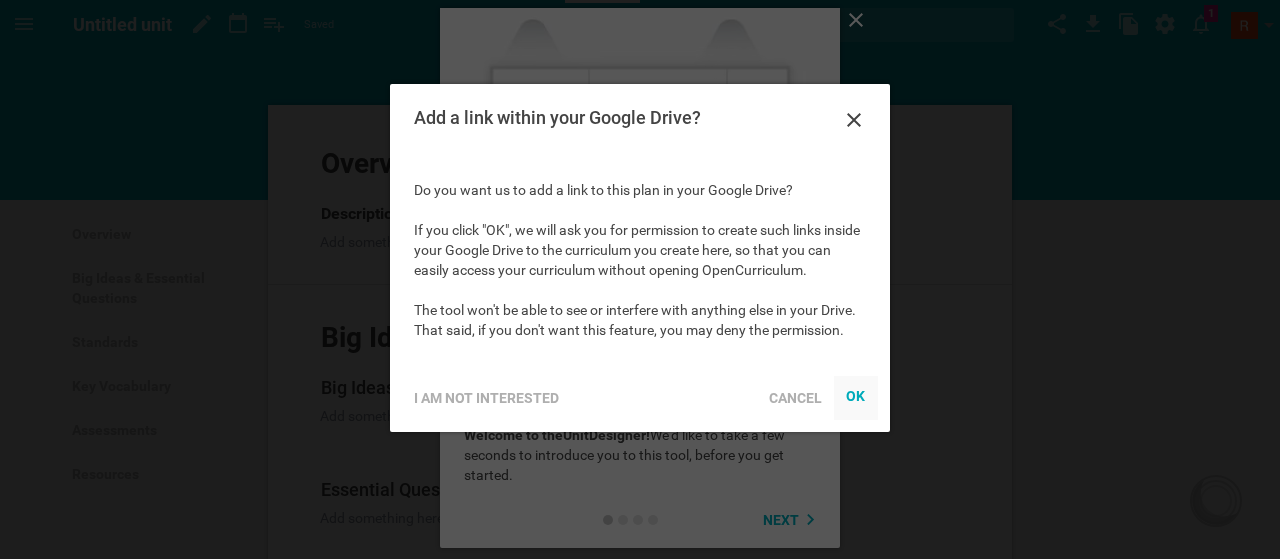 click on "OK" at bounding box center (856, 396) 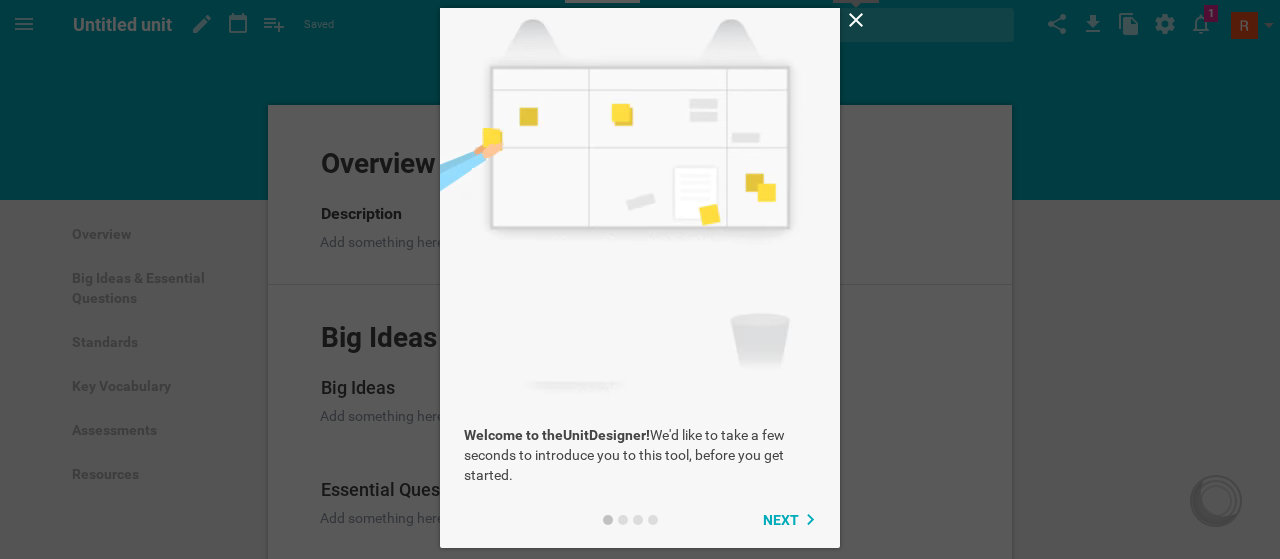 click 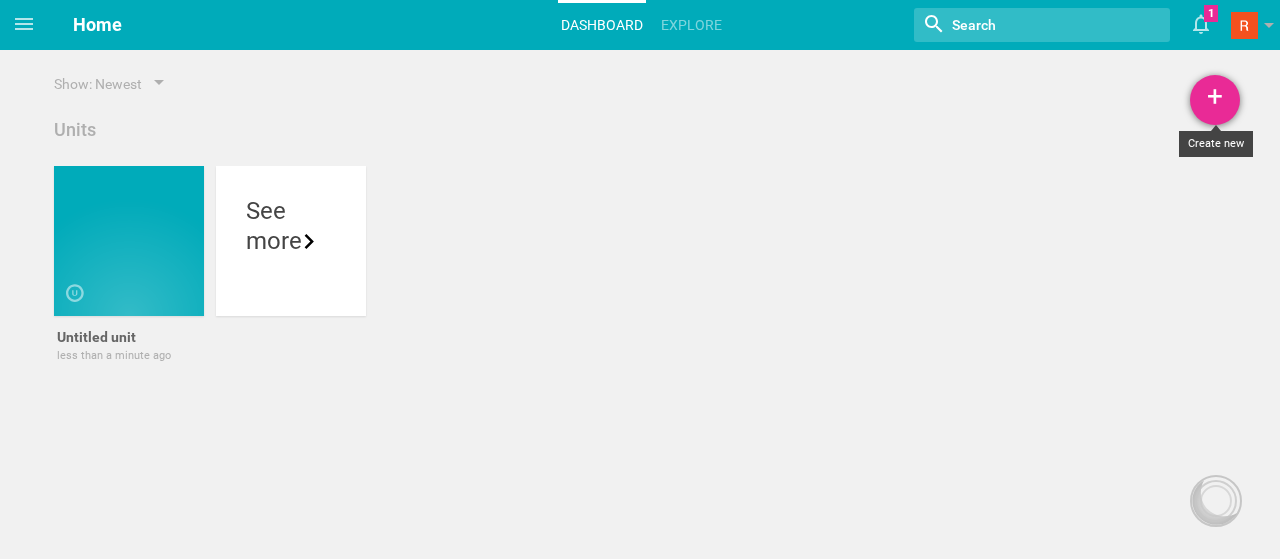 click on "+" at bounding box center [1215, 100] 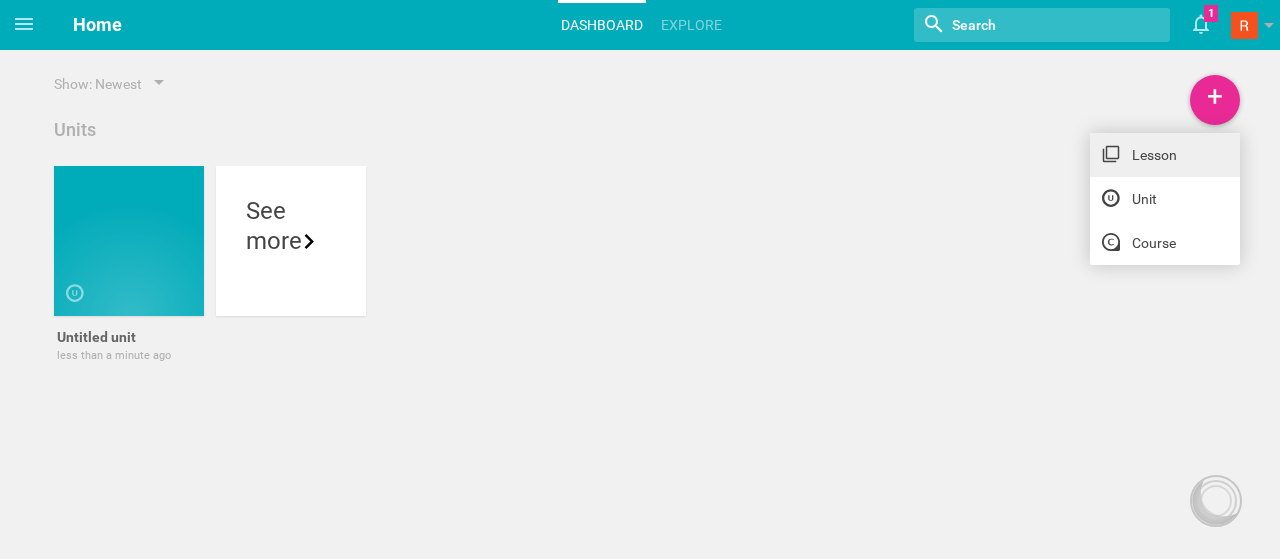 click on "Lesson" at bounding box center (1165, 155) 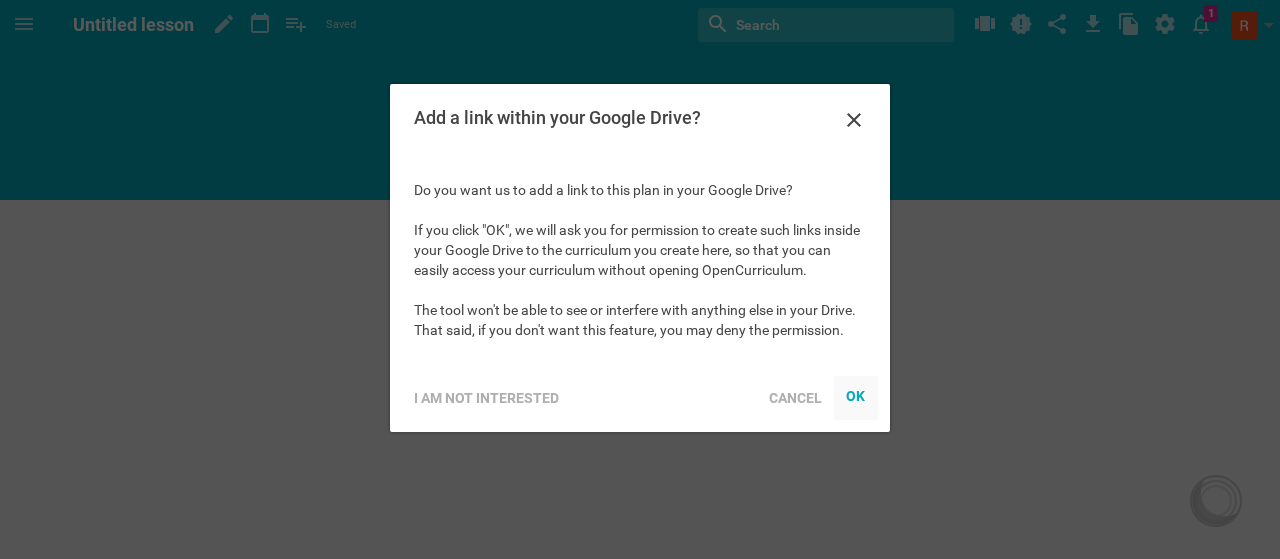 scroll, scrollTop: 0, scrollLeft: 0, axis: both 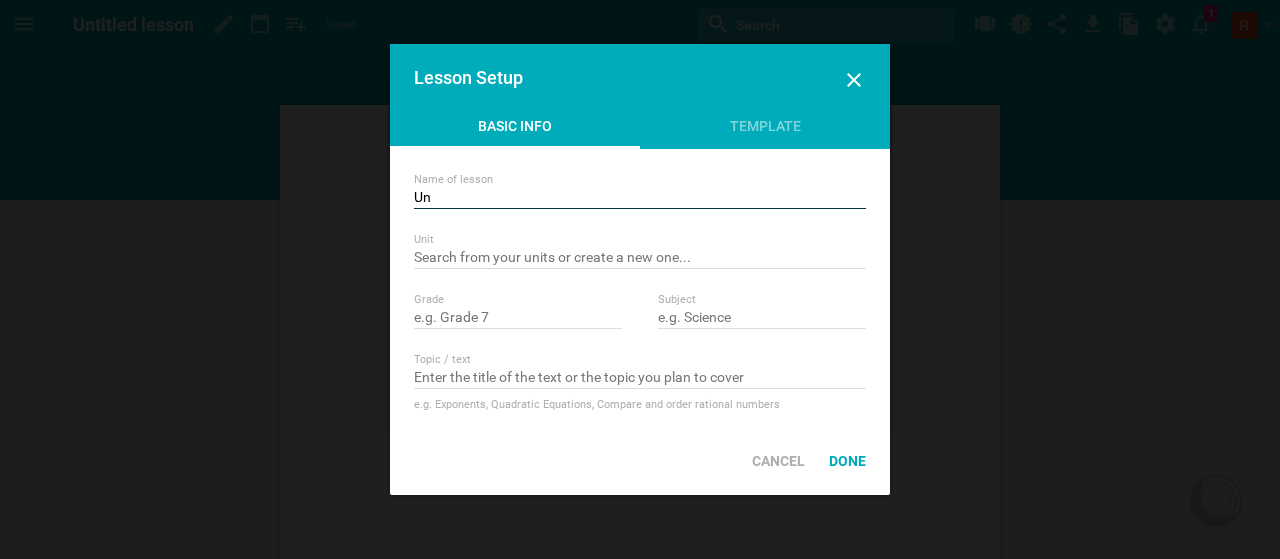 type on "U" 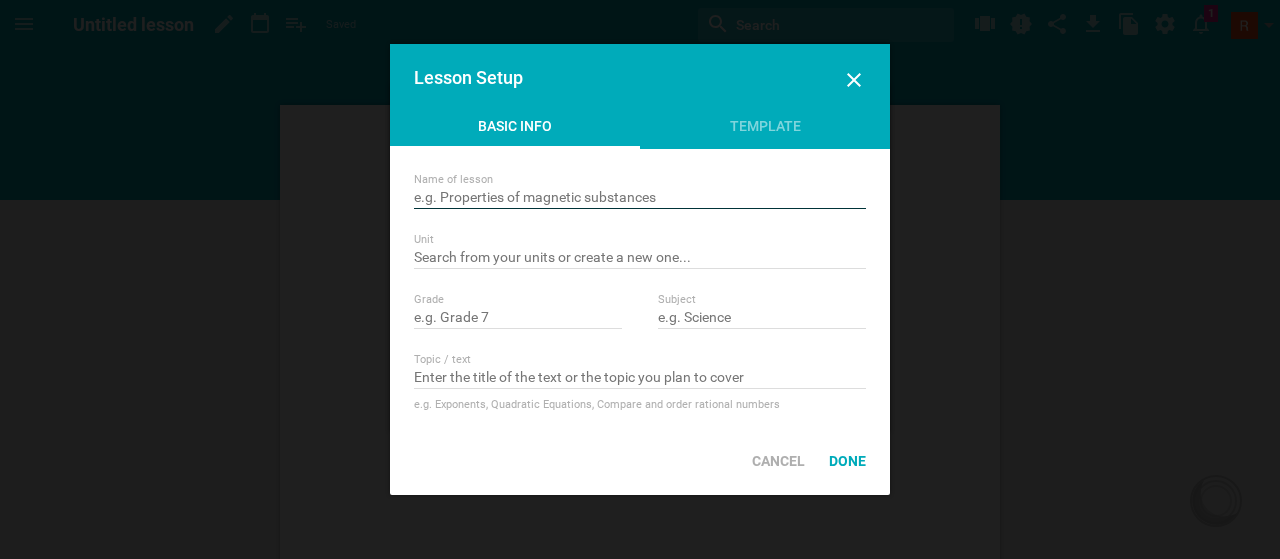 paste on "Perfect Squares and Square roots of Perfect Squares" 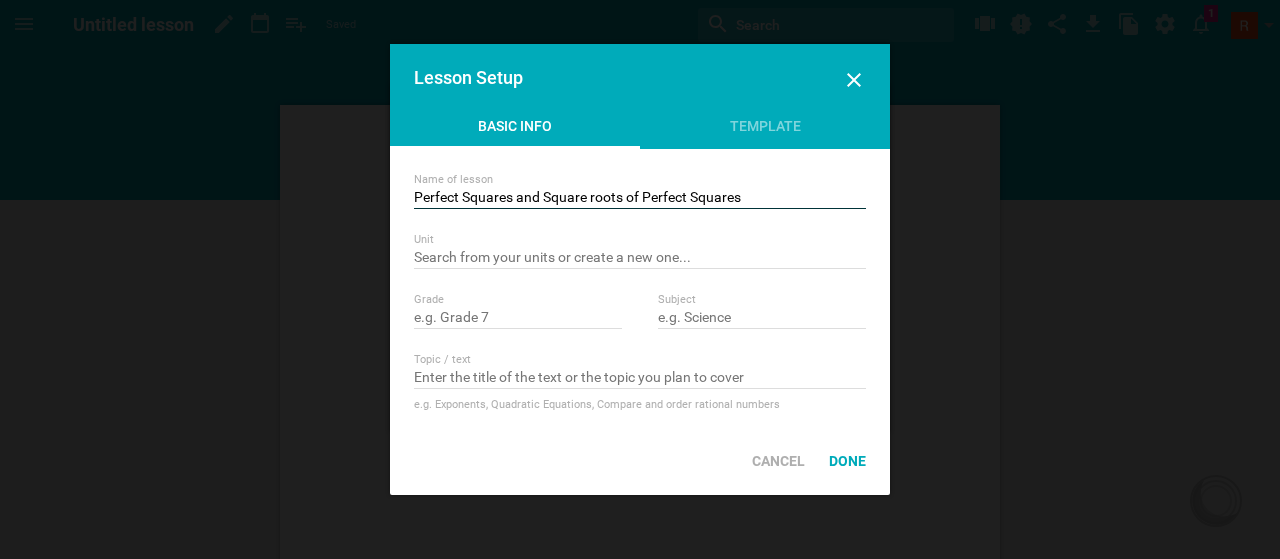 type on "Perfect Squares and Square roots of Perfect Squares" 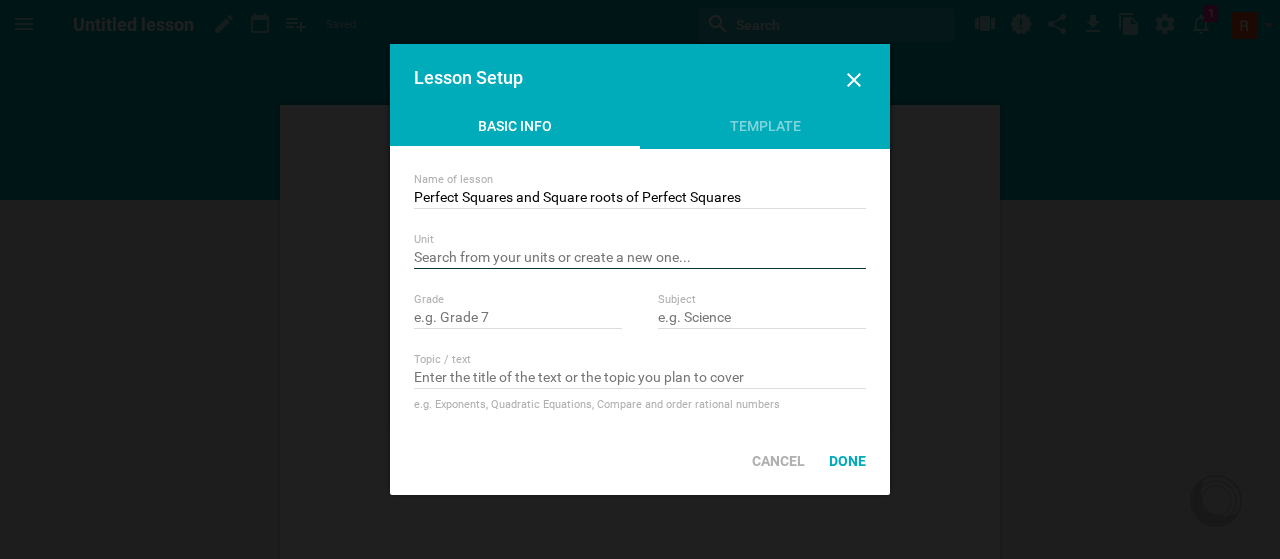 click at bounding box center [640, 259] 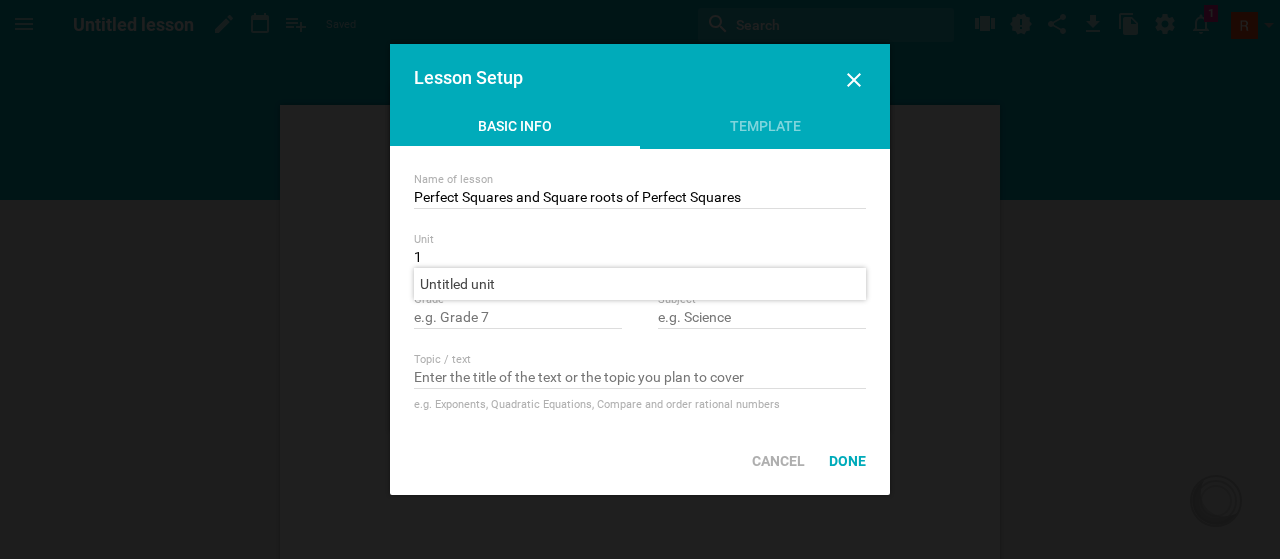 type on "1" 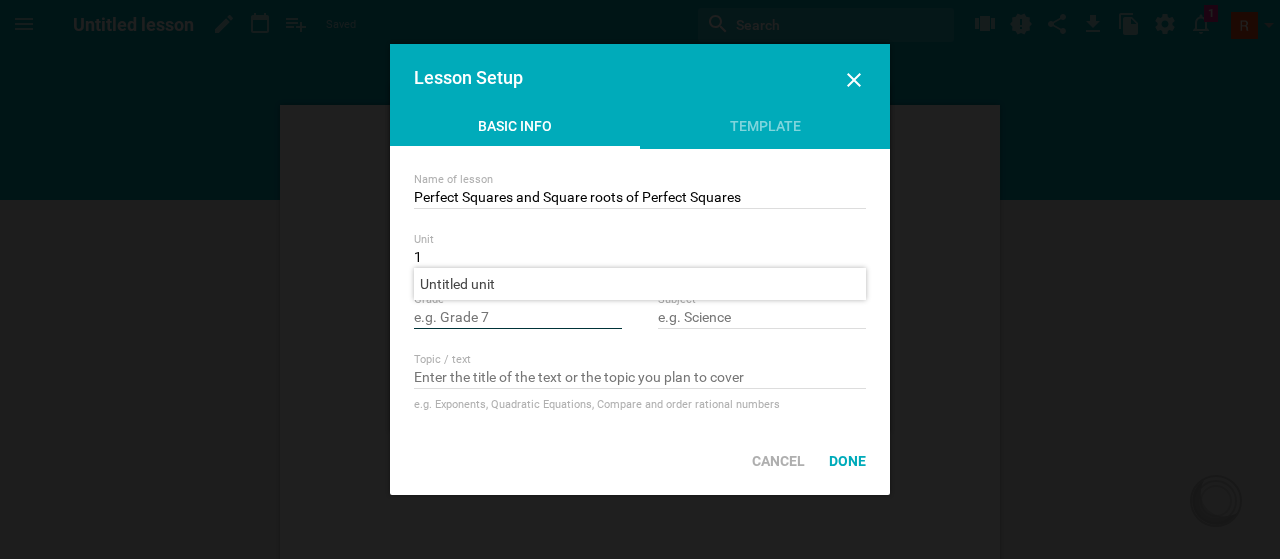 click at bounding box center [518, 319] 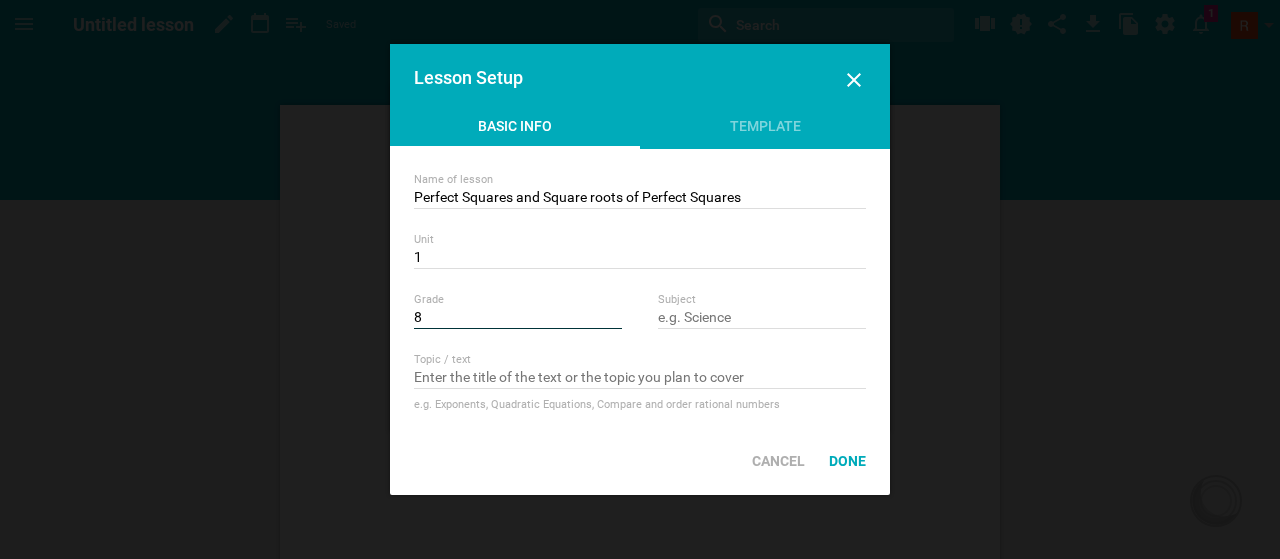 type on "8" 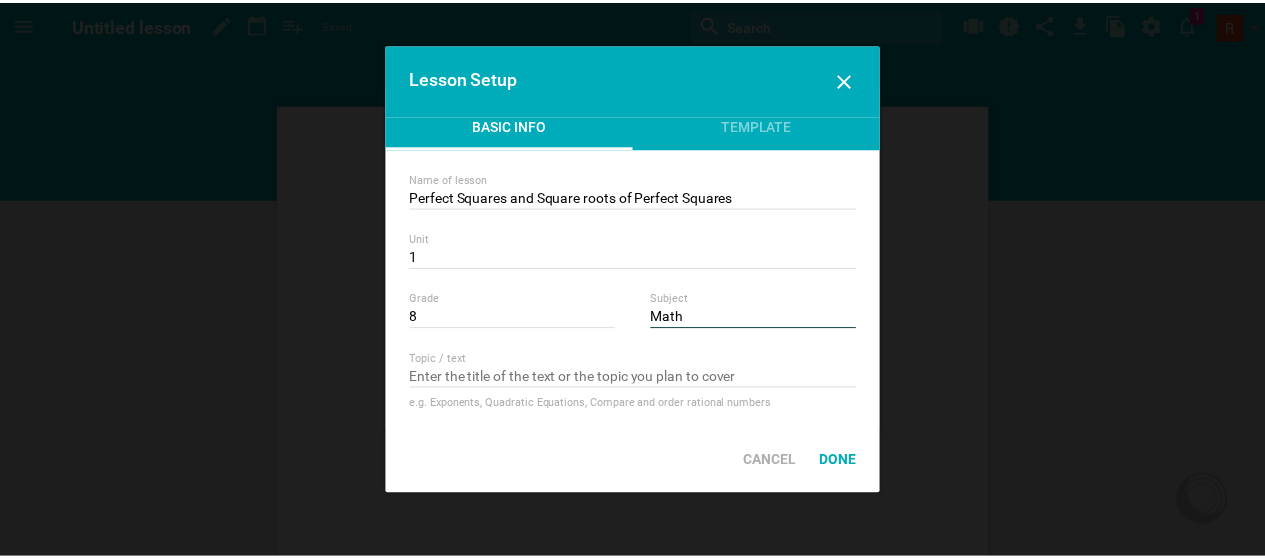 scroll, scrollTop: 0, scrollLeft: 0, axis: both 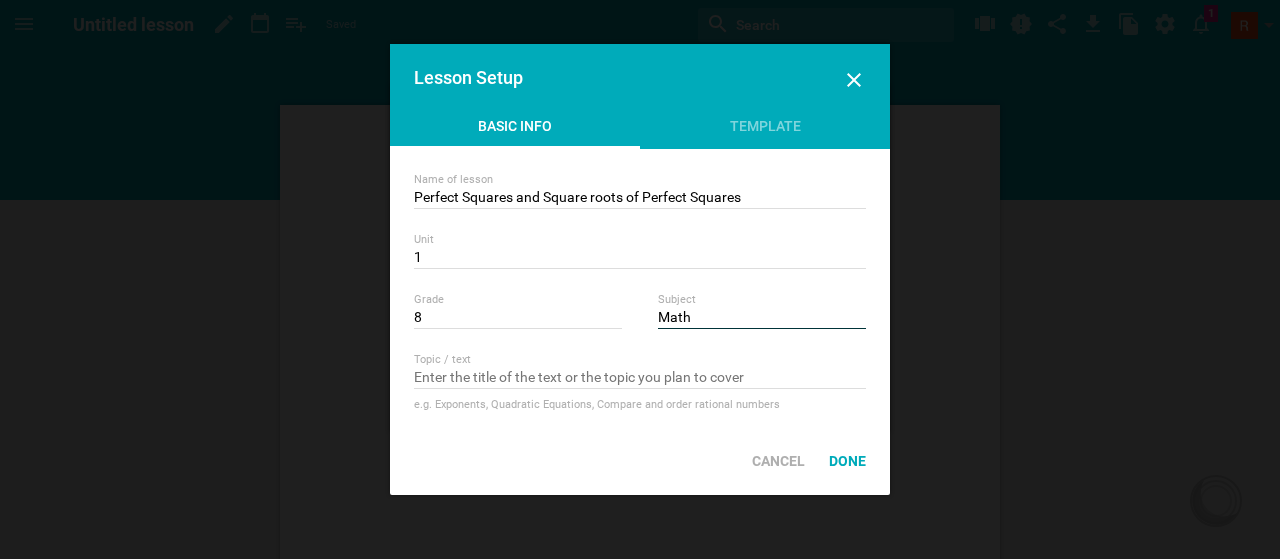 type on "Math" 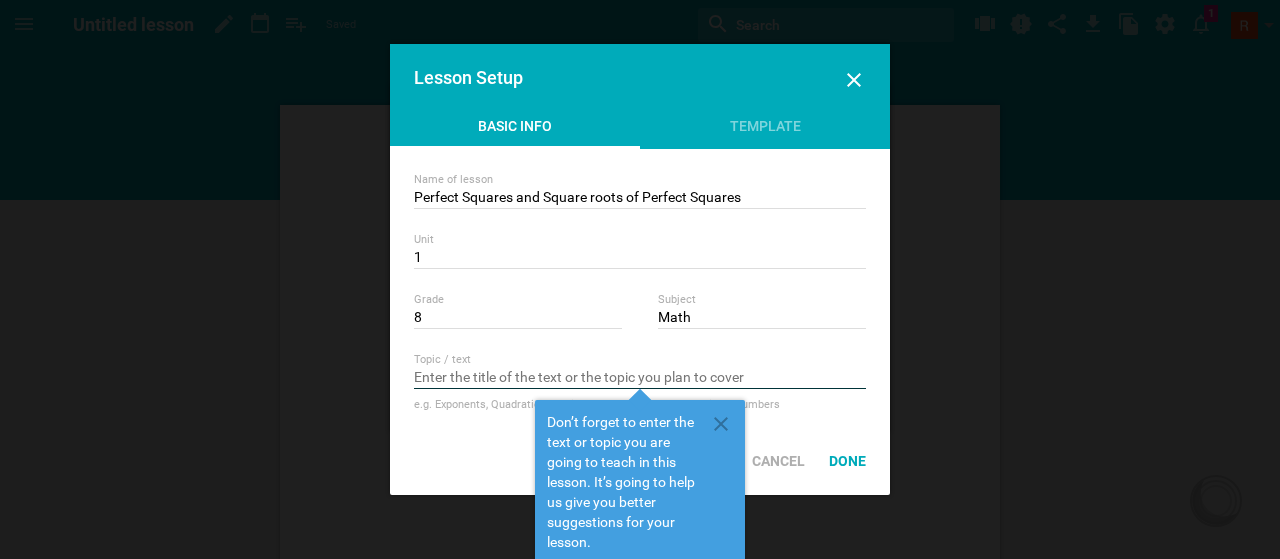 click at bounding box center (640, 379) 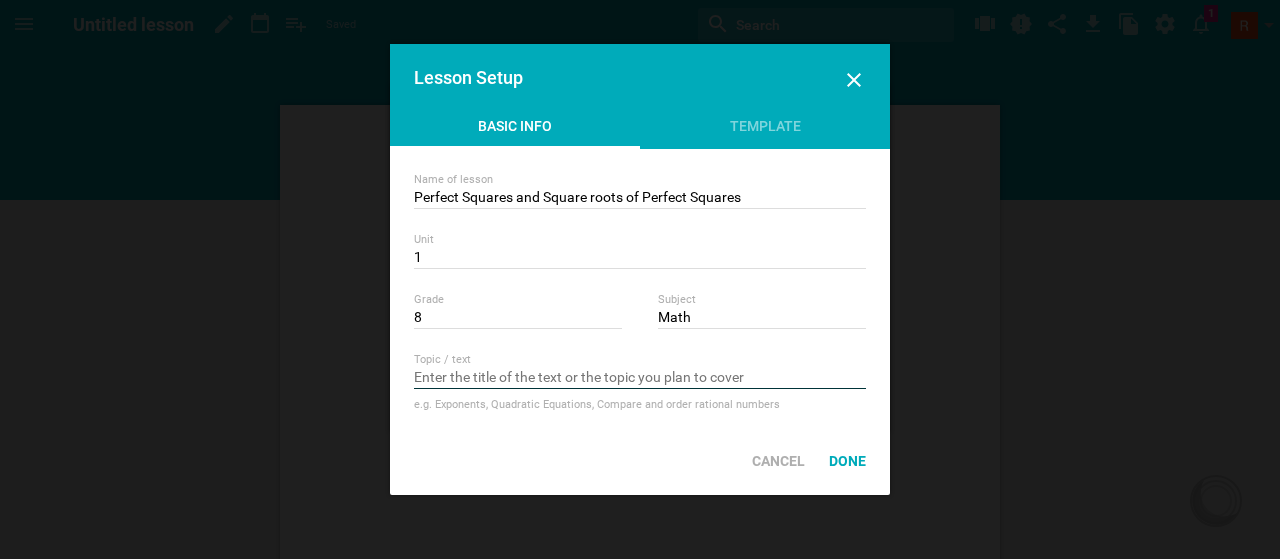 paste on "Perfect Squares and Square roots of Perfect Squares" 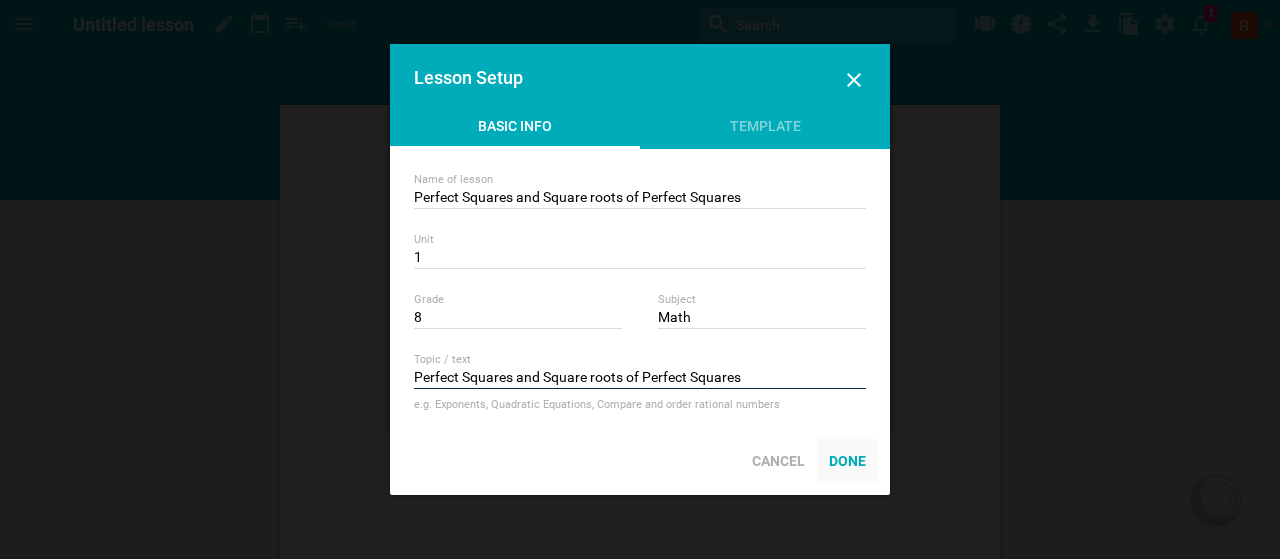 type on "Perfect Squares and Square roots of Perfect Squares" 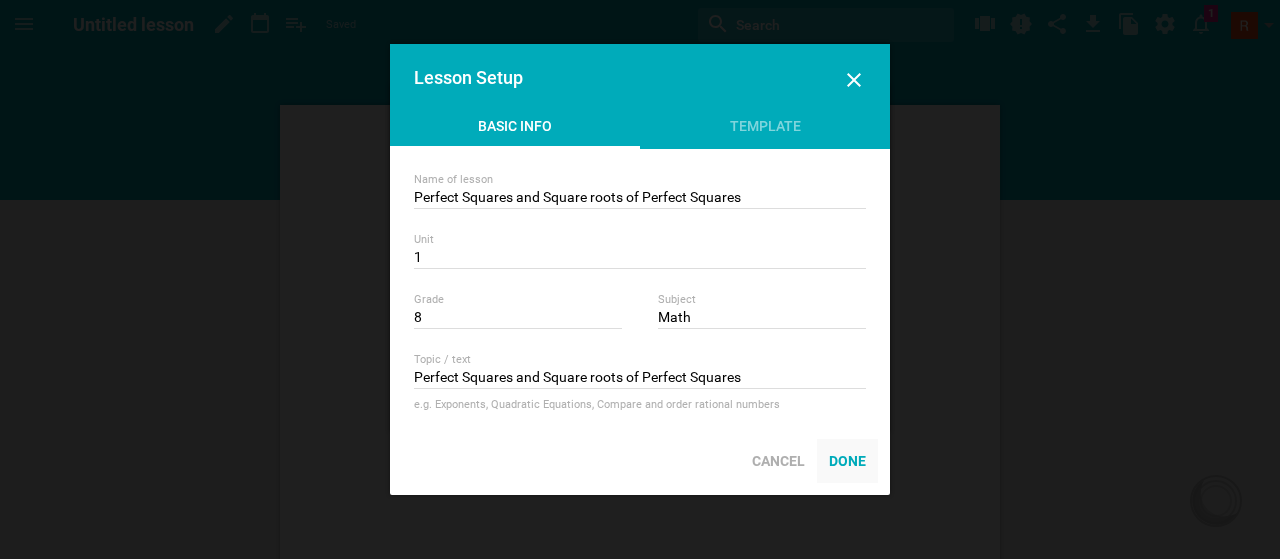 click on "Done" at bounding box center [847, 461] 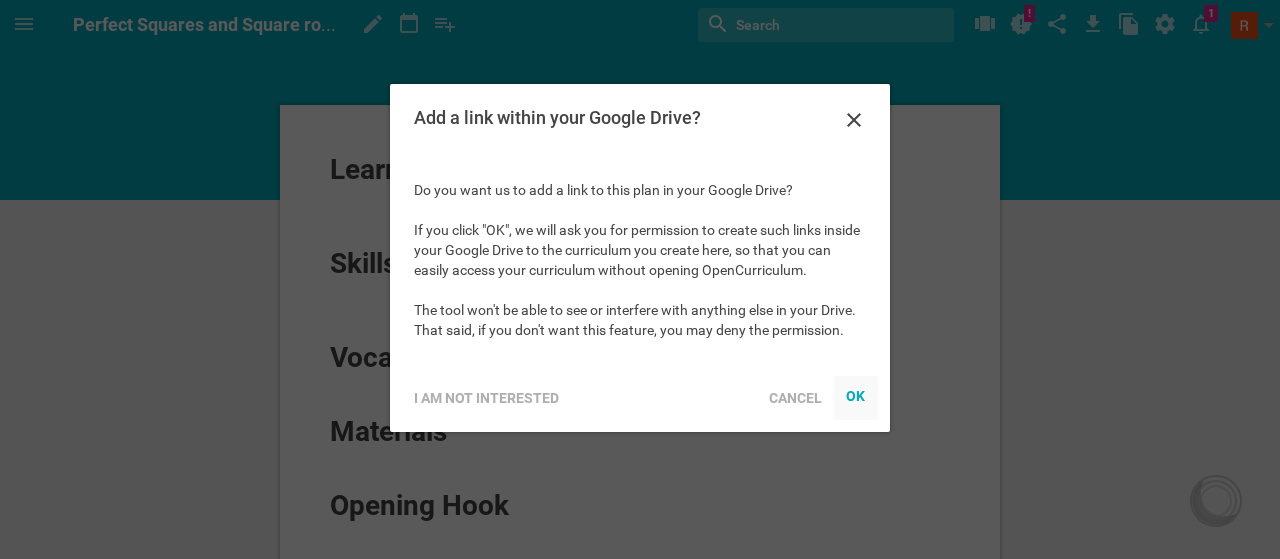 click on "OK" at bounding box center (856, 396) 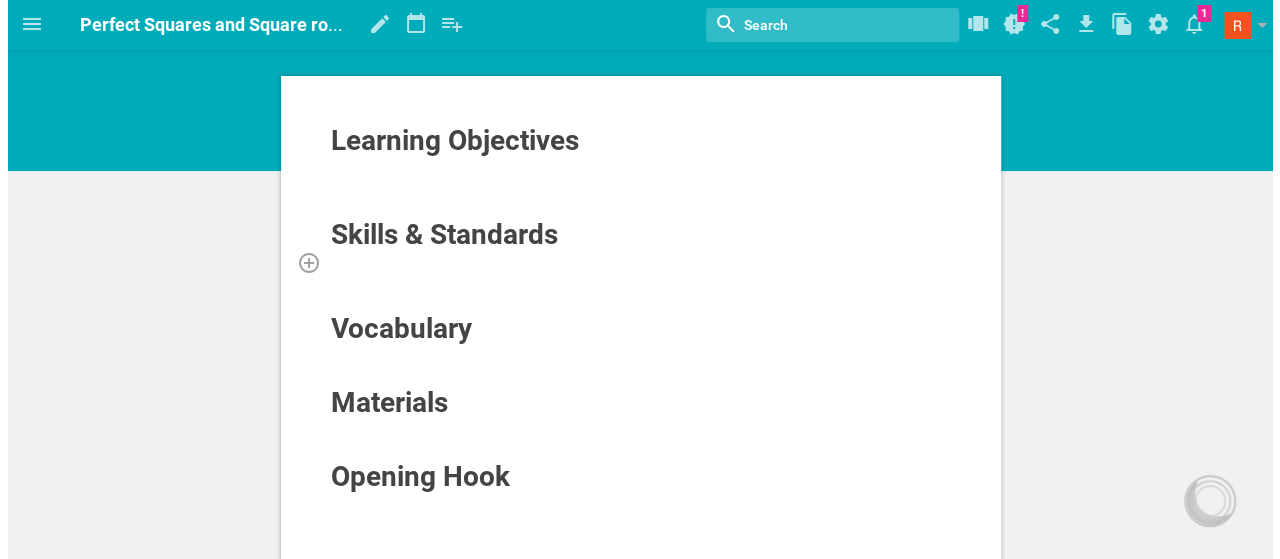 scroll, scrollTop: 0, scrollLeft: 0, axis: both 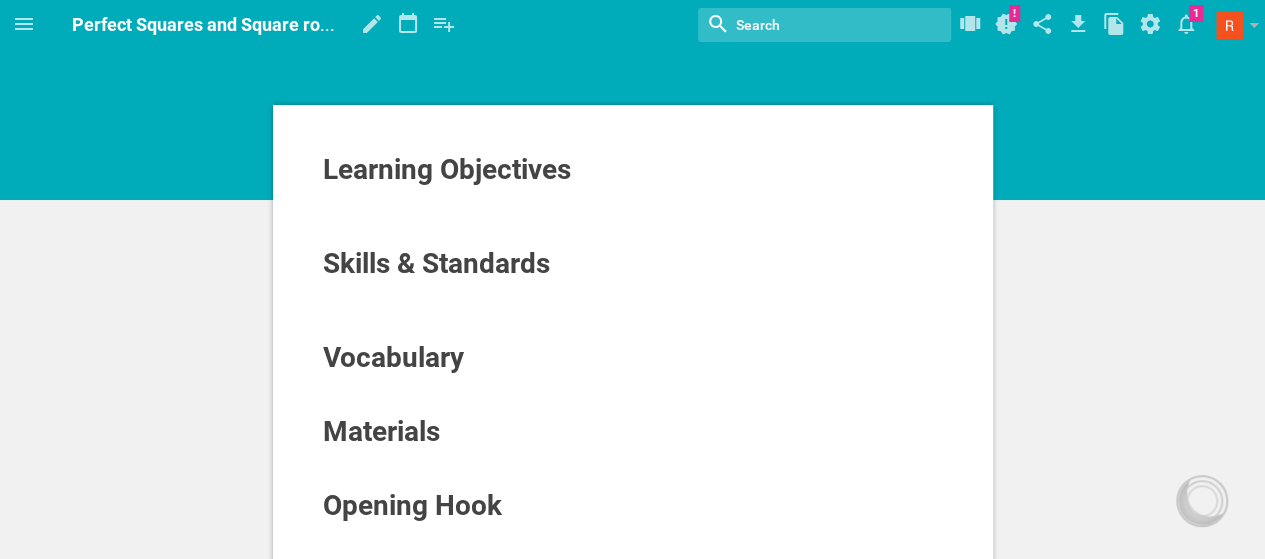 click at bounding box center (809, 25) 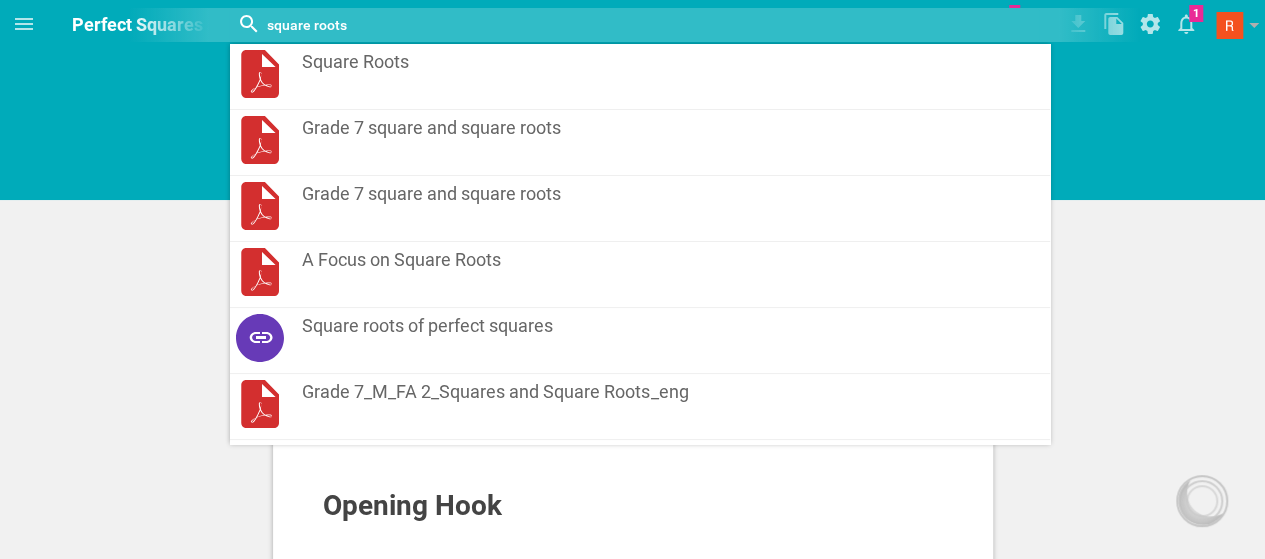 type on "square roots" 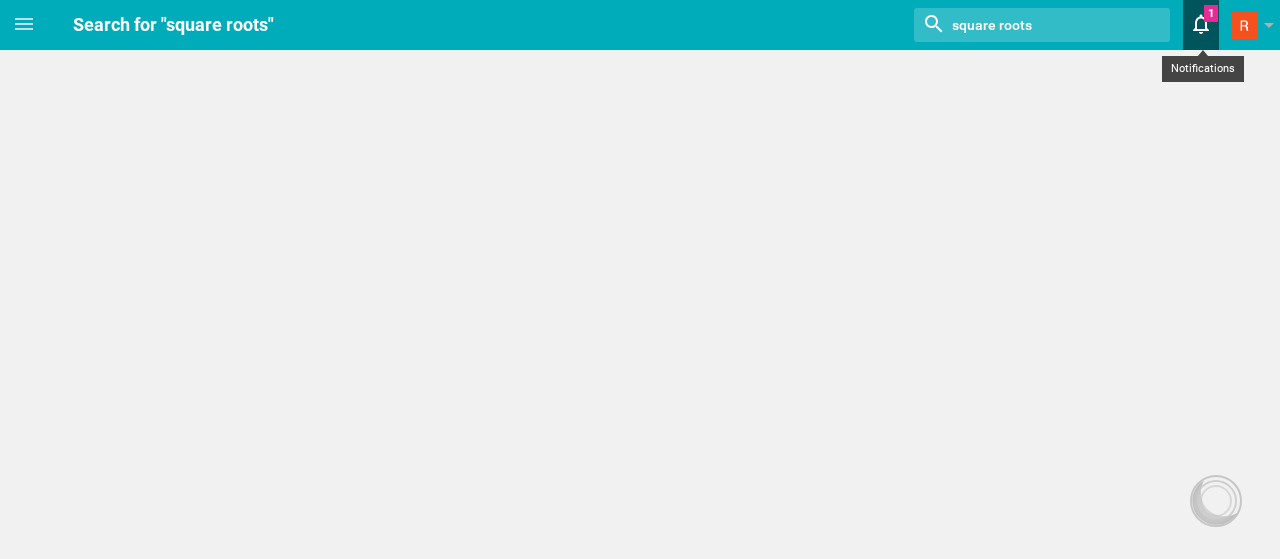 click 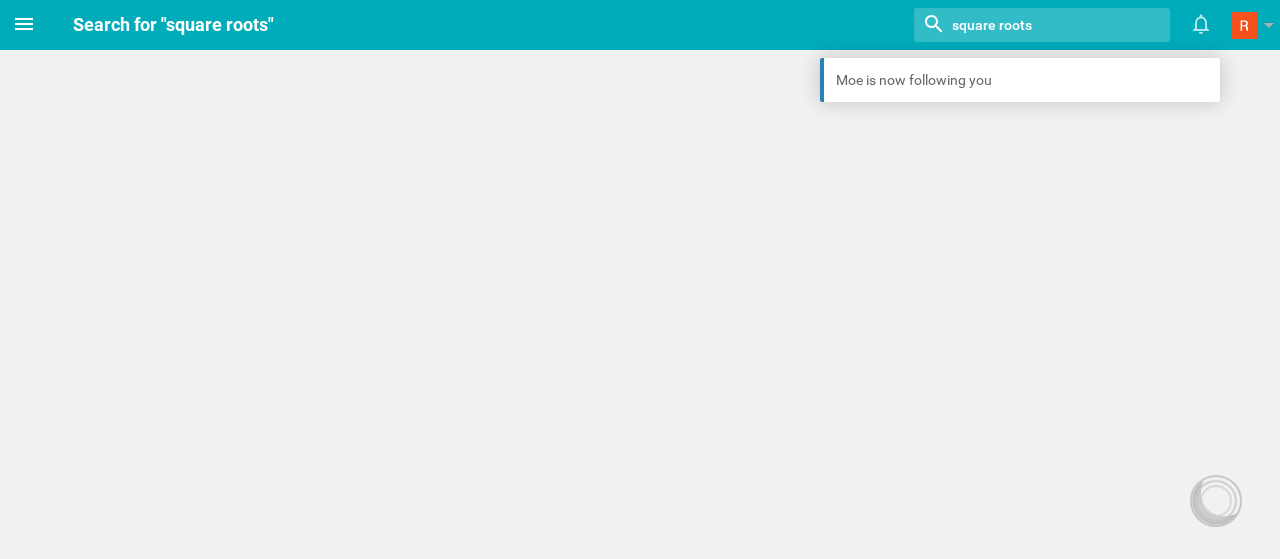click 